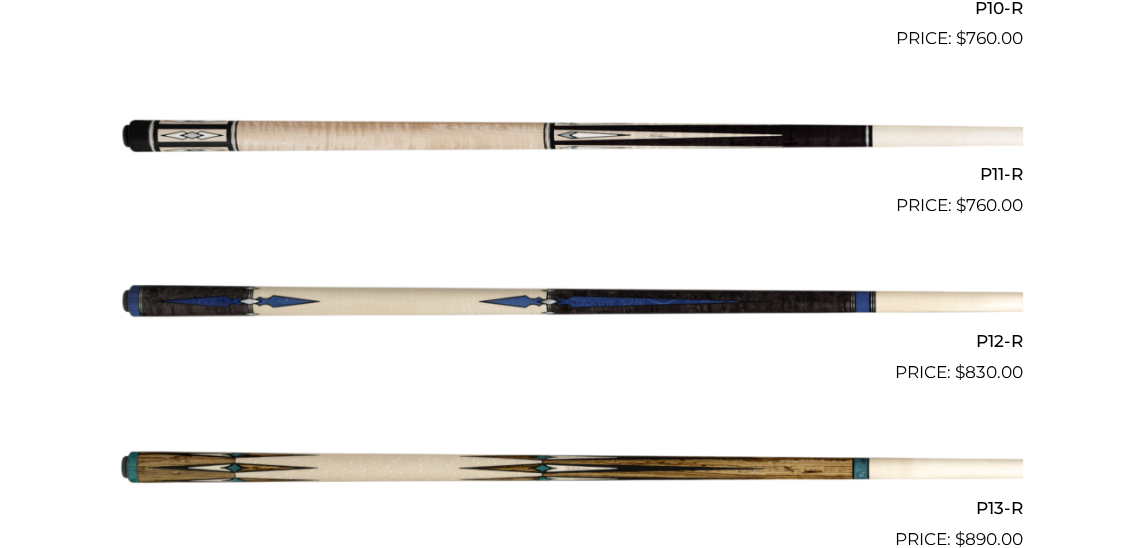 scroll, scrollTop: 2268, scrollLeft: 0, axis: vertical 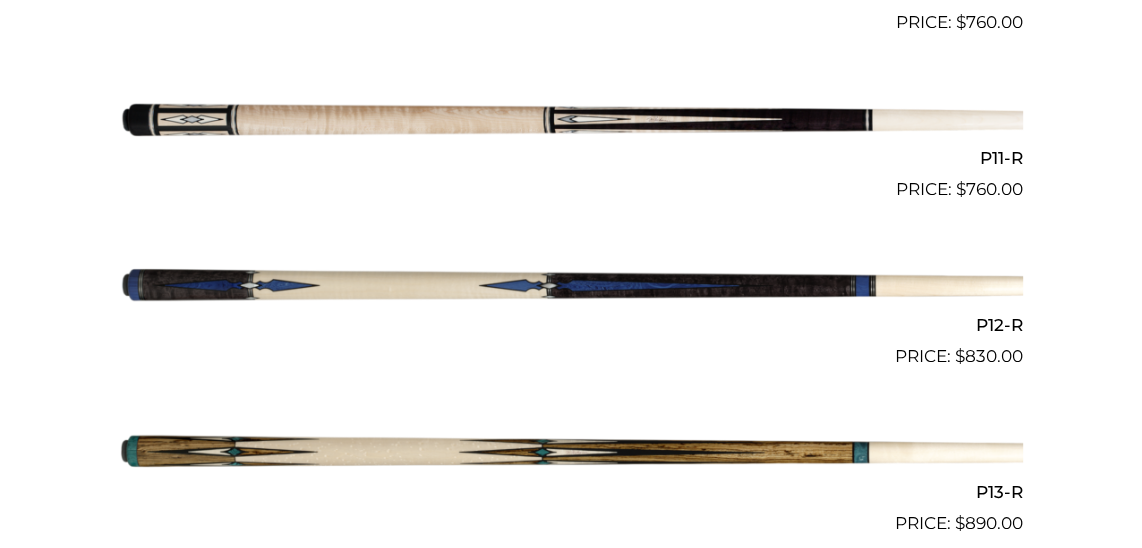 click at bounding box center [571, 286] 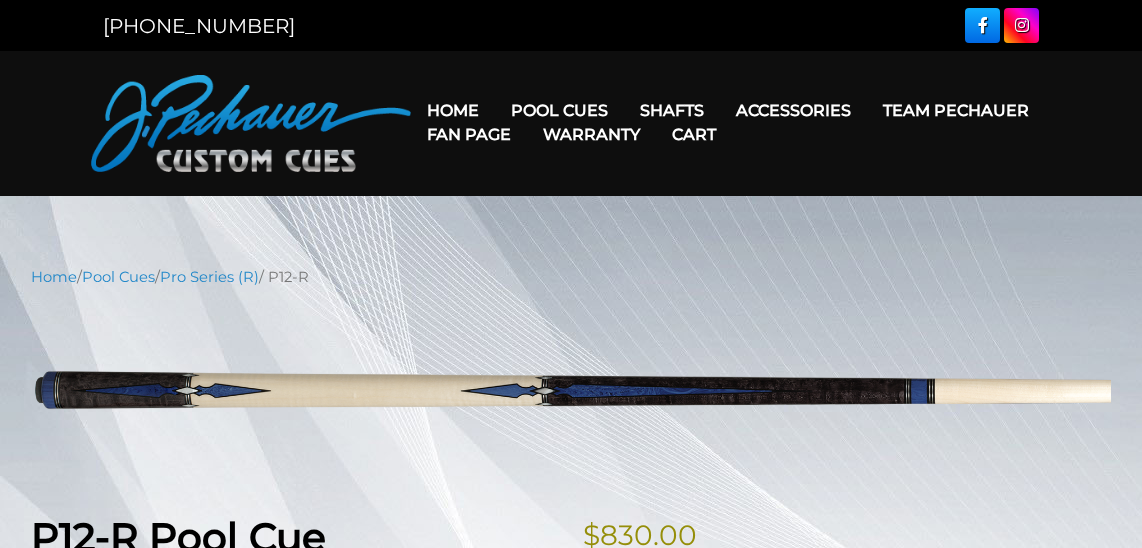 scroll, scrollTop: 0, scrollLeft: 0, axis: both 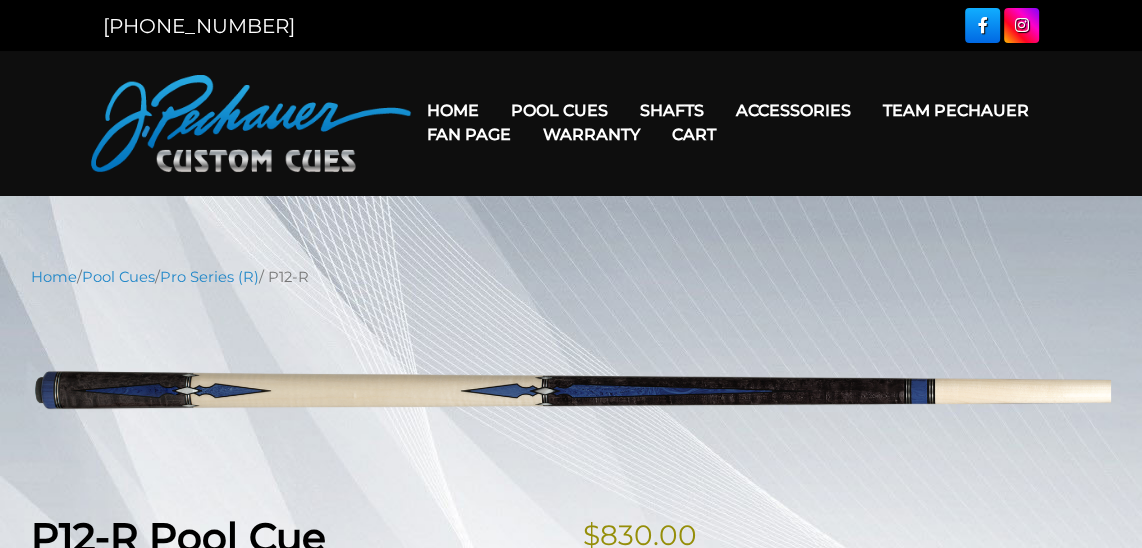 click on "Home  /  Pool Cues  /  Pro Series (R)  / P12-R" at bounding box center [571, 277] 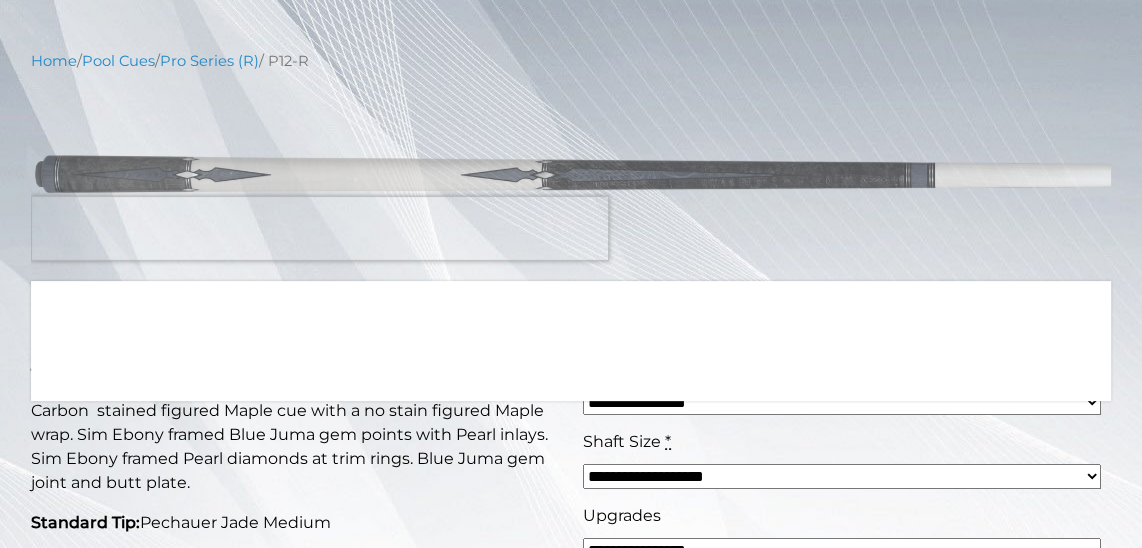 click at bounding box center (571, 177) 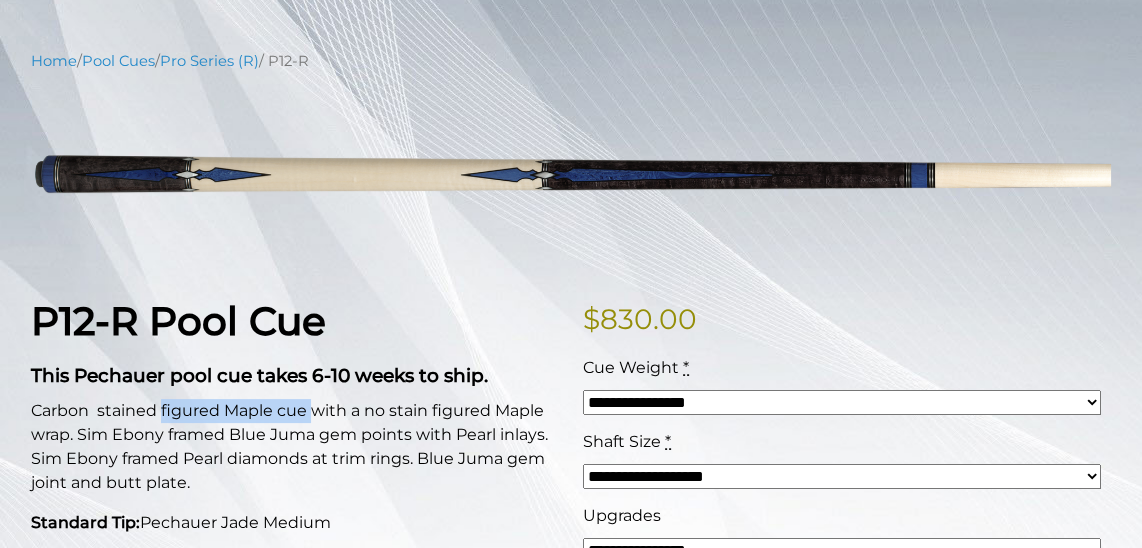 drag, startPoint x: 163, startPoint y: 411, endPoint x: 310, endPoint y: 413, distance: 147.01361 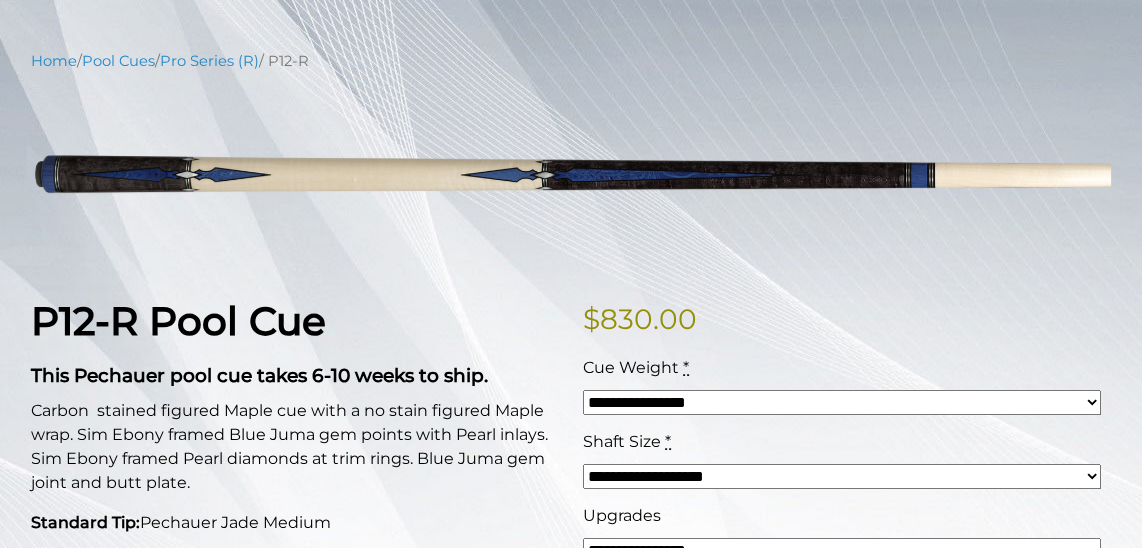 click on "P12-R Pool Cue" at bounding box center (295, 321) 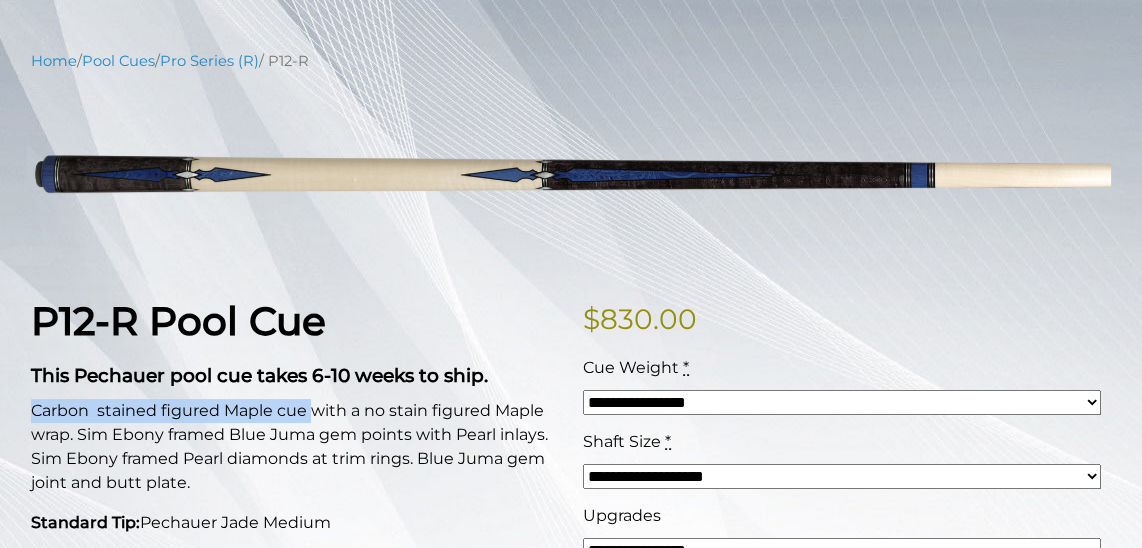 drag, startPoint x: 33, startPoint y: 410, endPoint x: 309, endPoint y: 416, distance: 276.06522 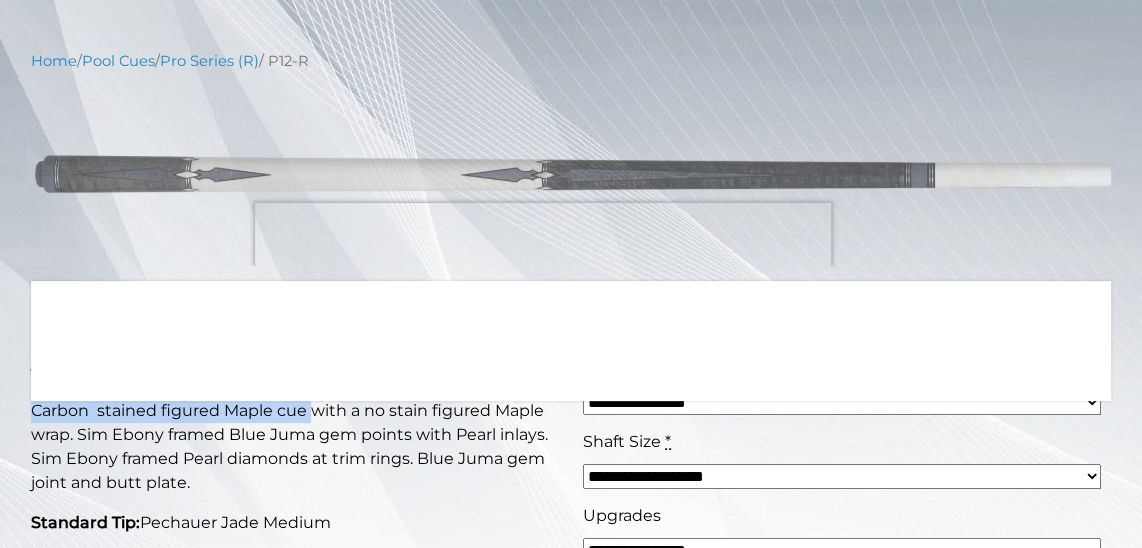 click at bounding box center (571, 177) 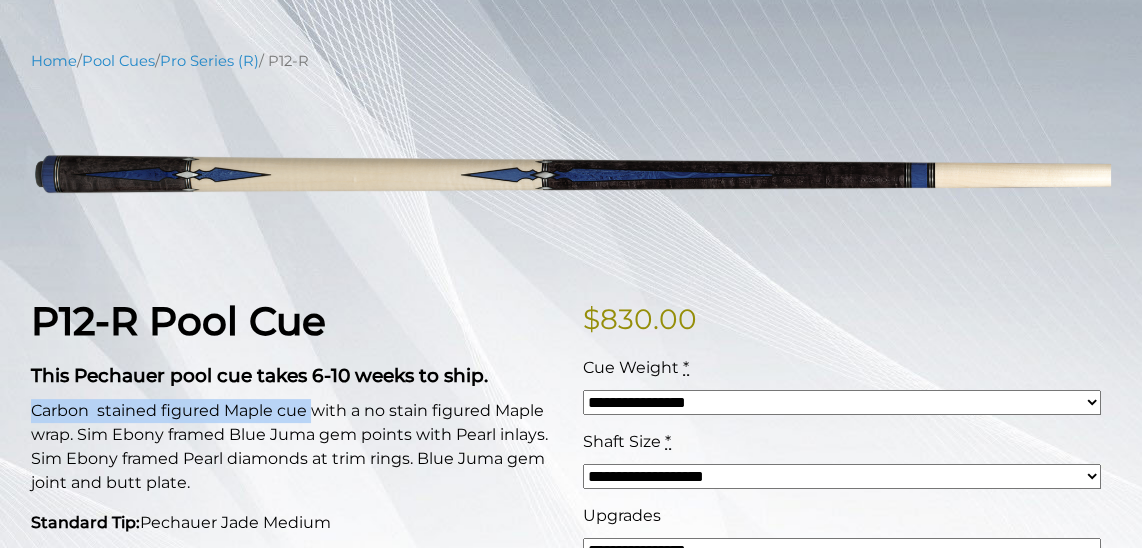 click on "Закрыть" at bounding box center (431, 2212) 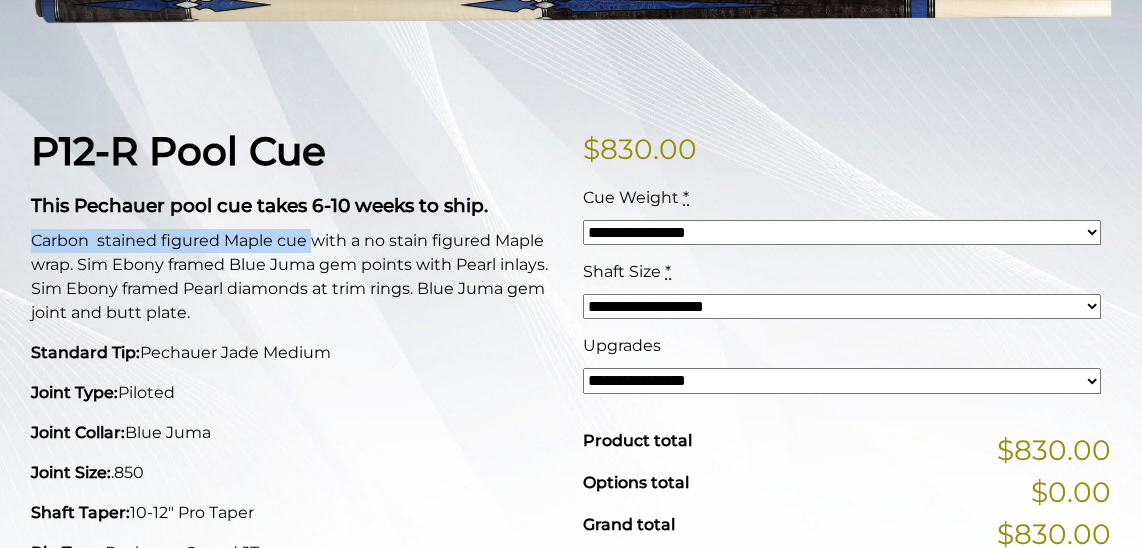 scroll, scrollTop: 432, scrollLeft: 0, axis: vertical 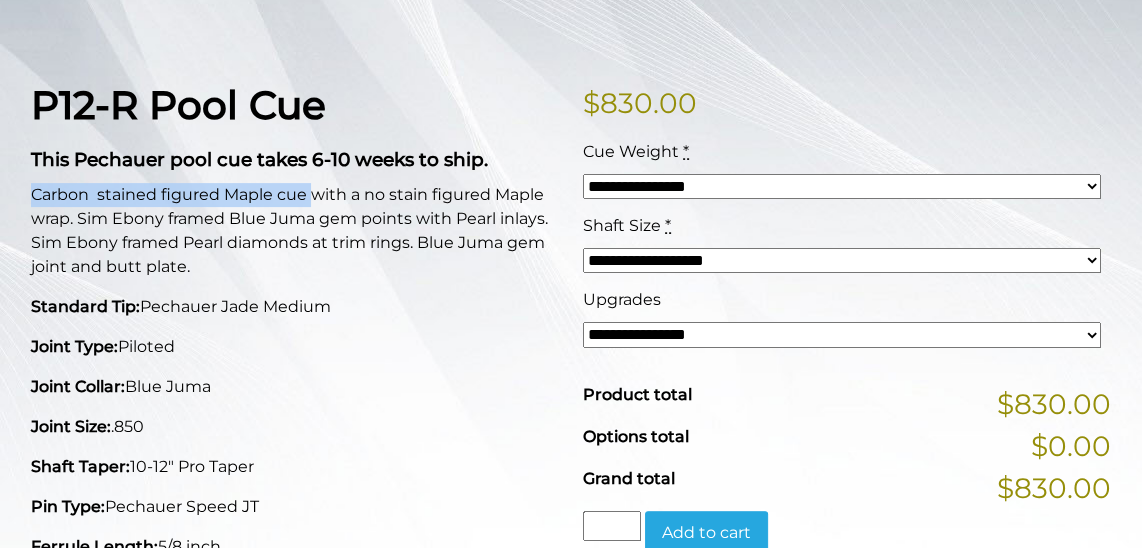 click on "**********" at bounding box center (842, 260) 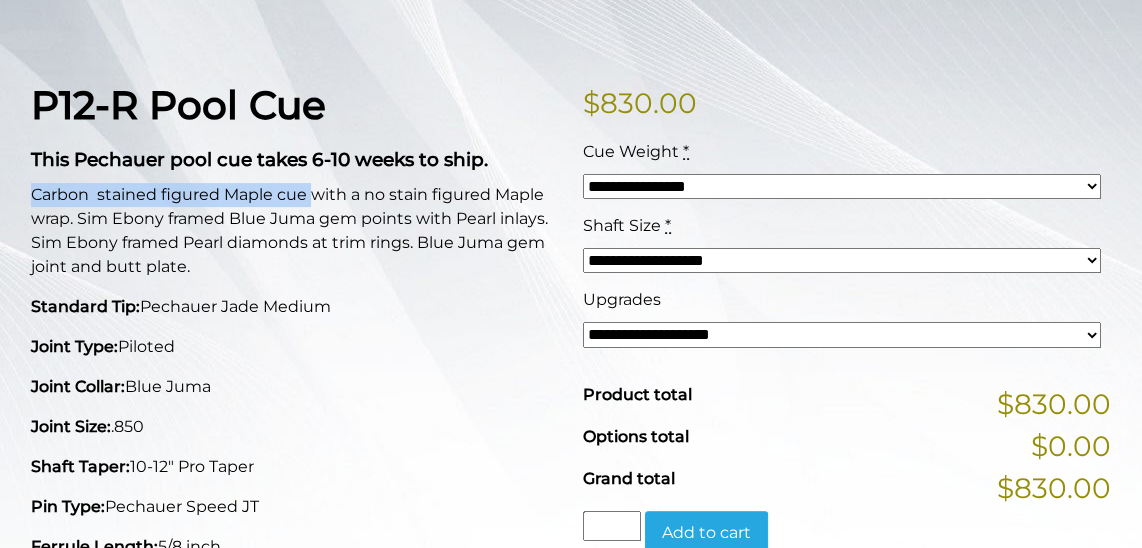 click on "**********" at bounding box center (0, 0) 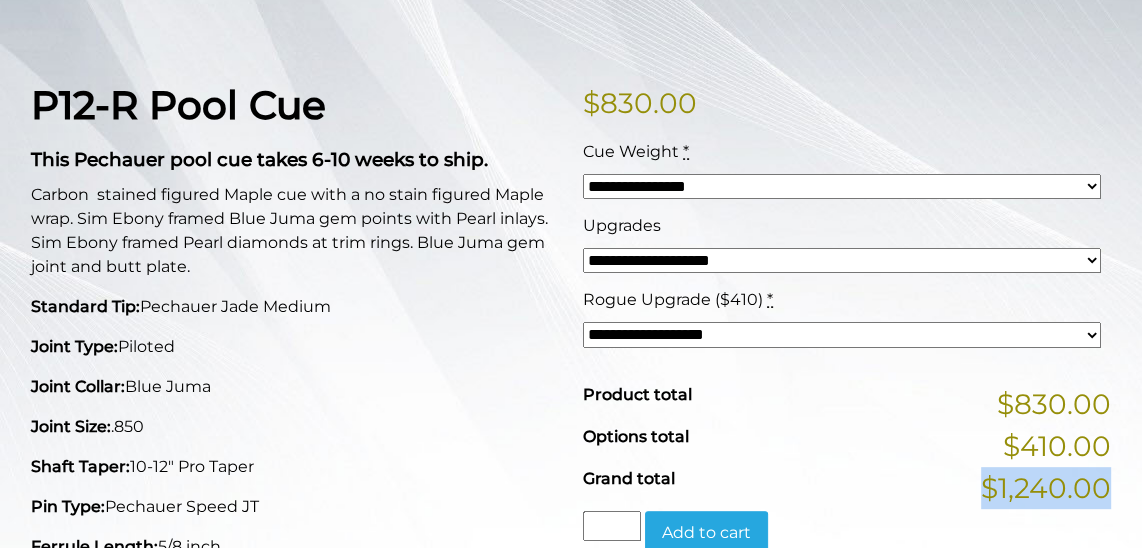 drag, startPoint x: 983, startPoint y: 487, endPoint x: 1107, endPoint y: 493, distance: 124.14507 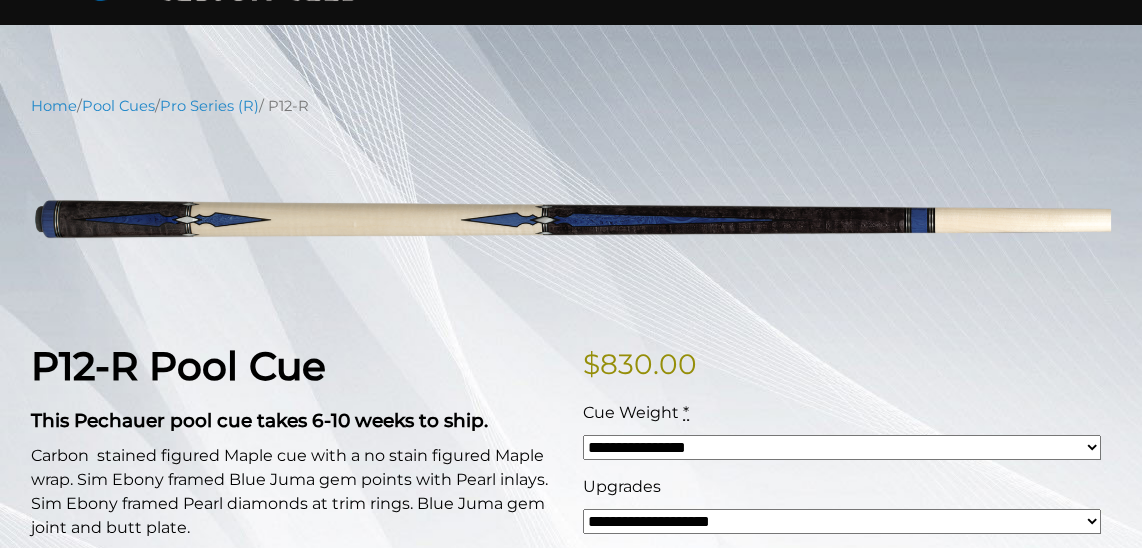 scroll, scrollTop: 108, scrollLeft: 0, axis: vertical 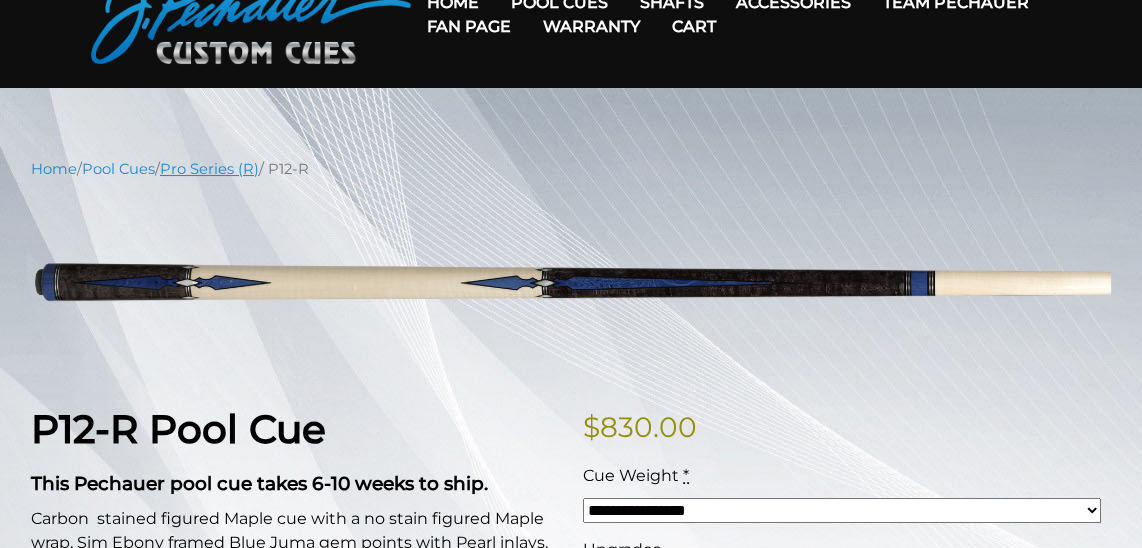 click on "Pro Series (R)" at bounding box center [209, 169] 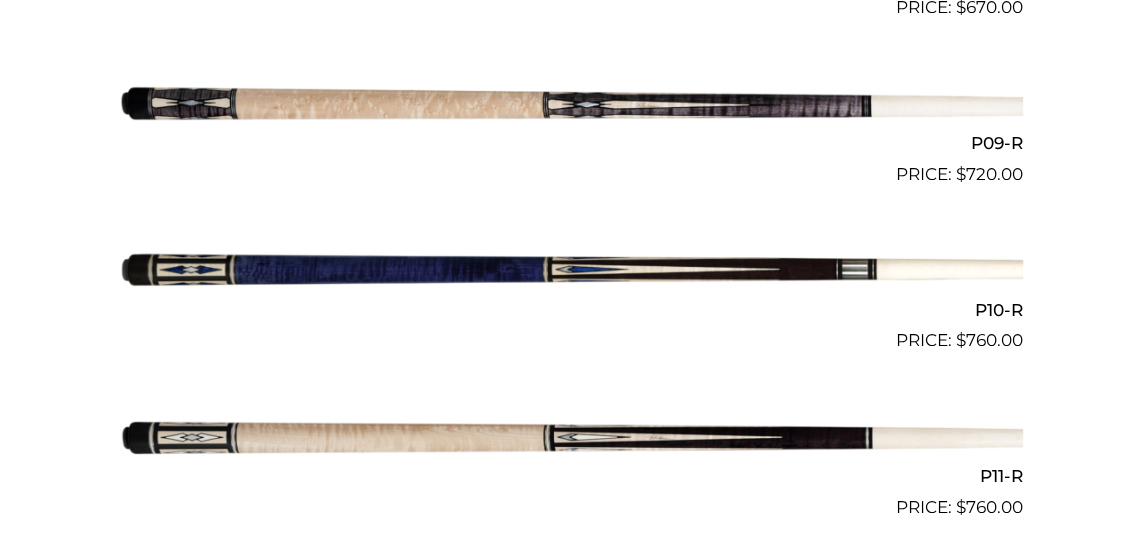 scroll, scrollTop: 1944, scrollLeft: 0, axis: vertical 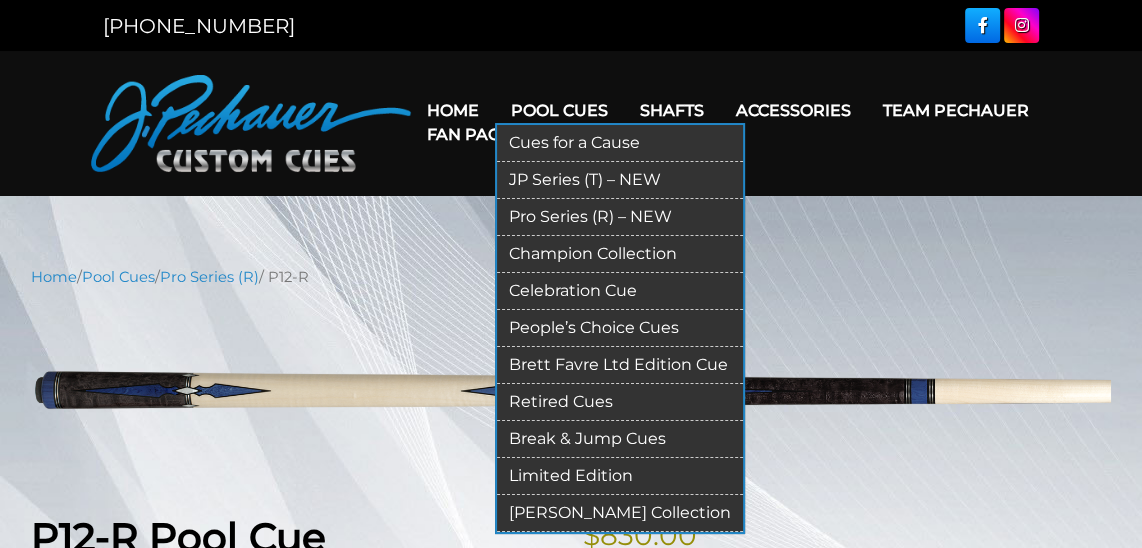 click on "Retired Cues" at bounding box center [620, 402] 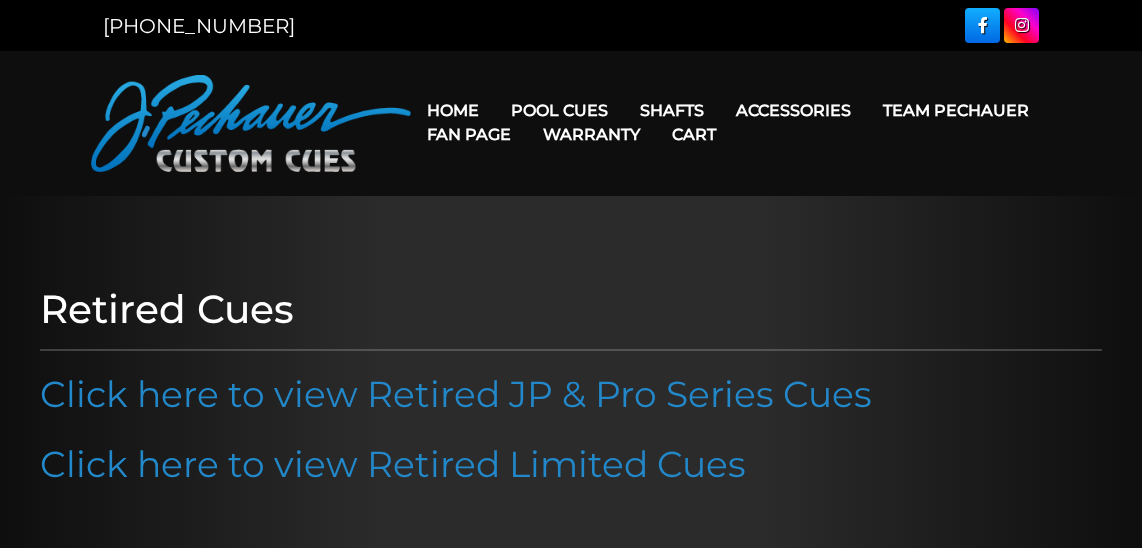 scroll, scrollTop: 0, scrollLeft: 0, axis: both 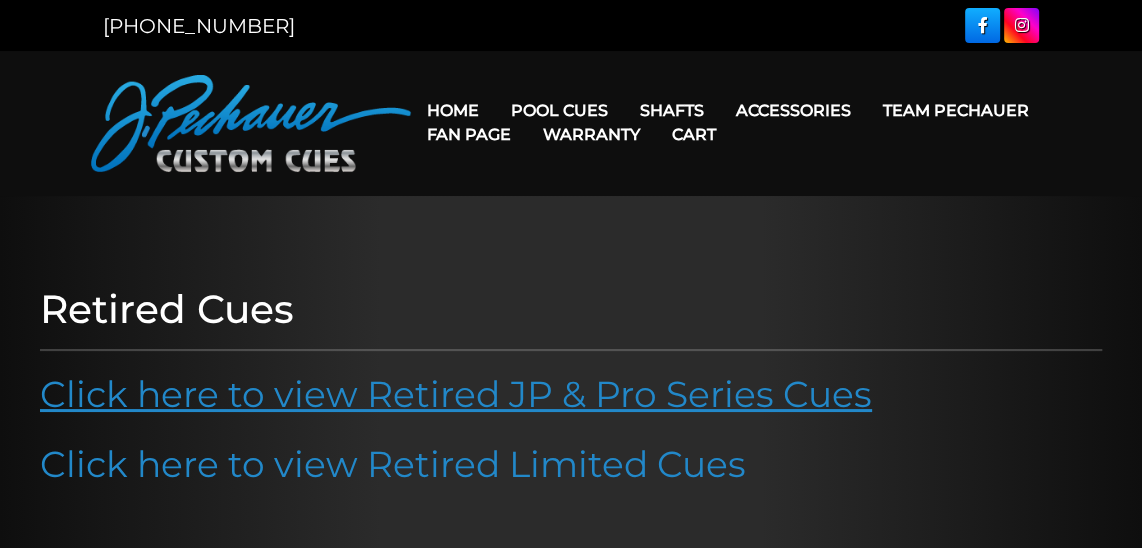click on "Click here to view Retired JP & Pro Series Cues" at bounding box center (456, 394) 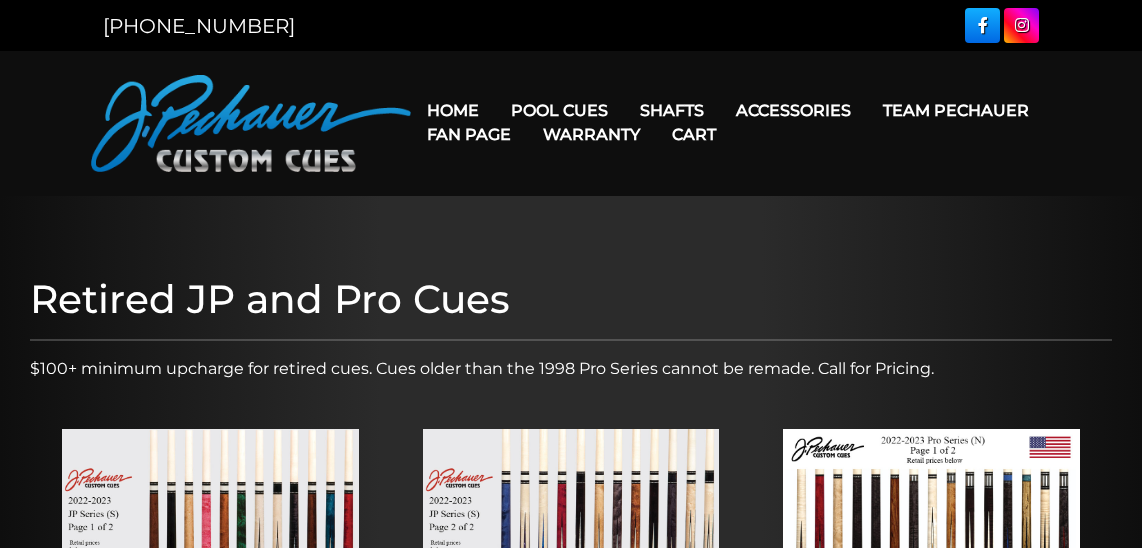 scroll, scrollTop: 324, scrollLeft: 0, axis: vertical 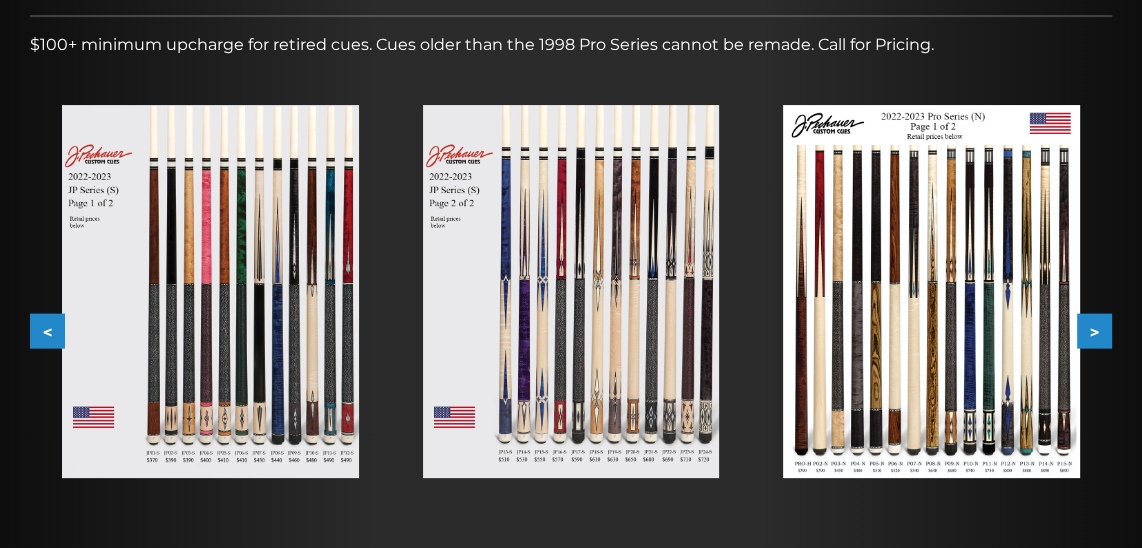 click on ">" at bounding box center [1094, 331] 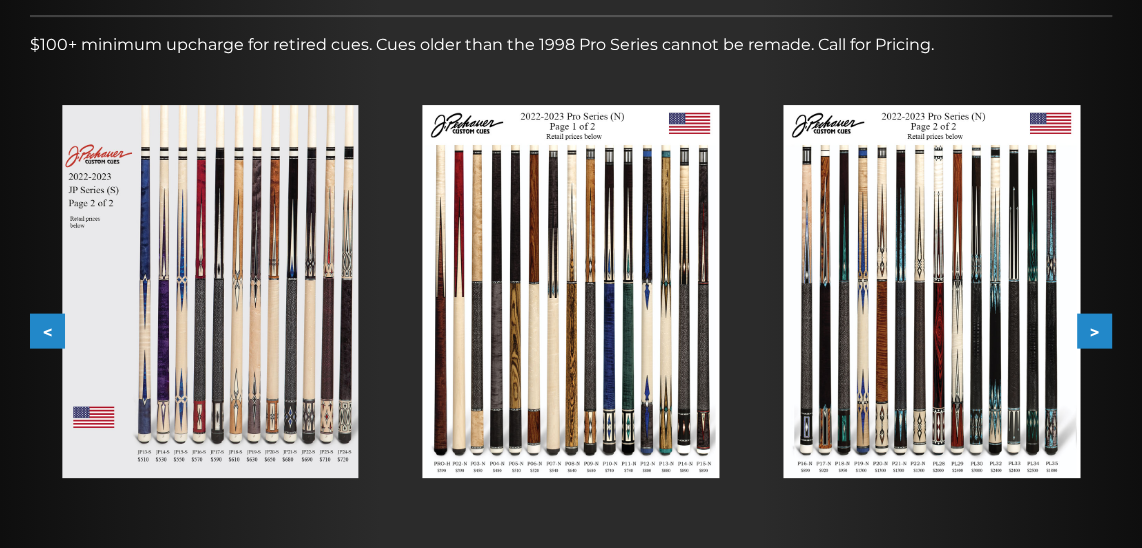 click on ">" at bounding box center (1094, 331) 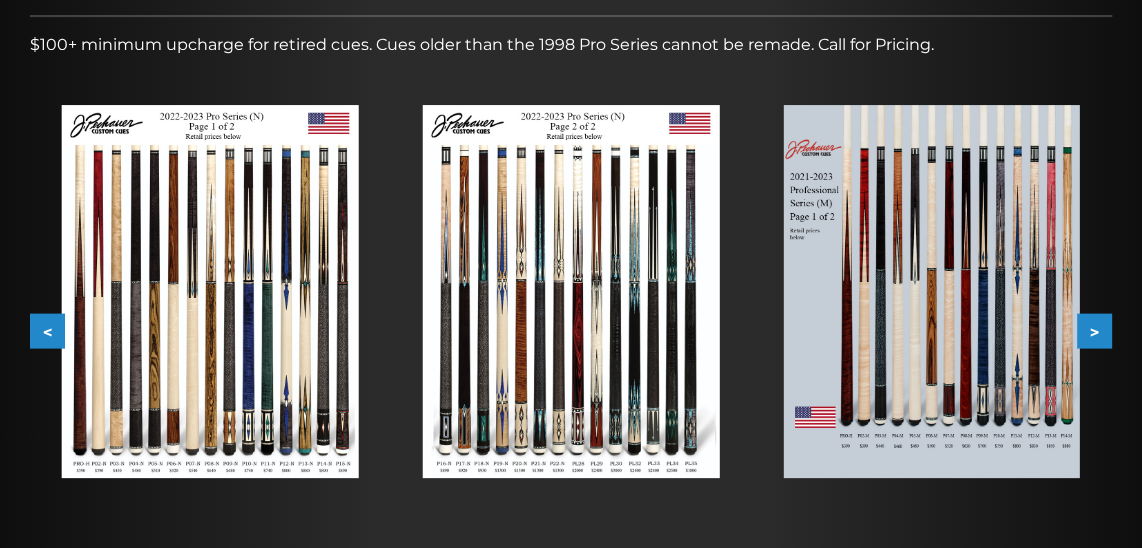 click on ">" at bounding box center (1094, 331) 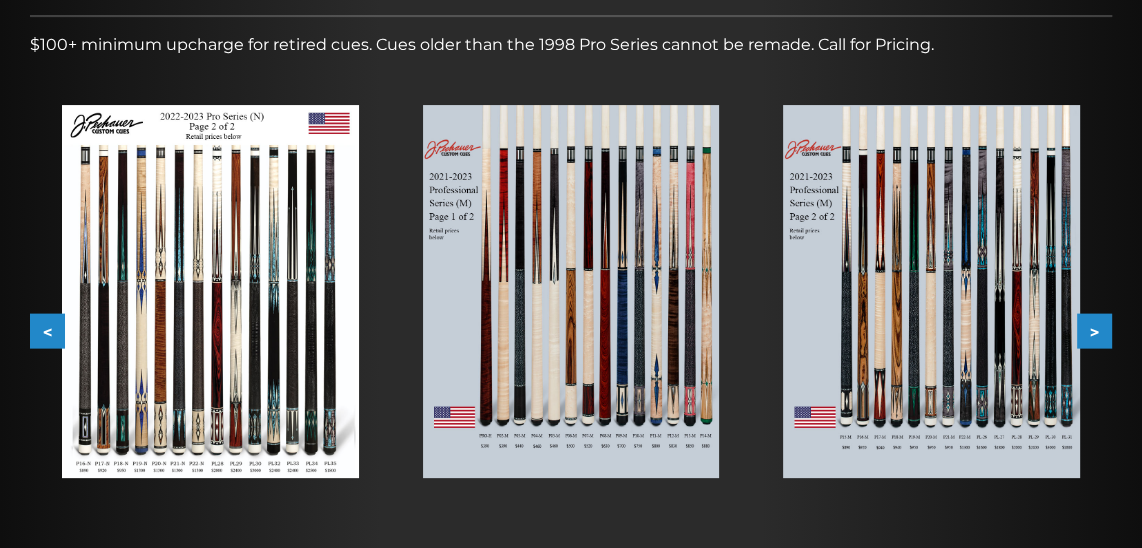 click on ">" at bounding box center [1094, 331] 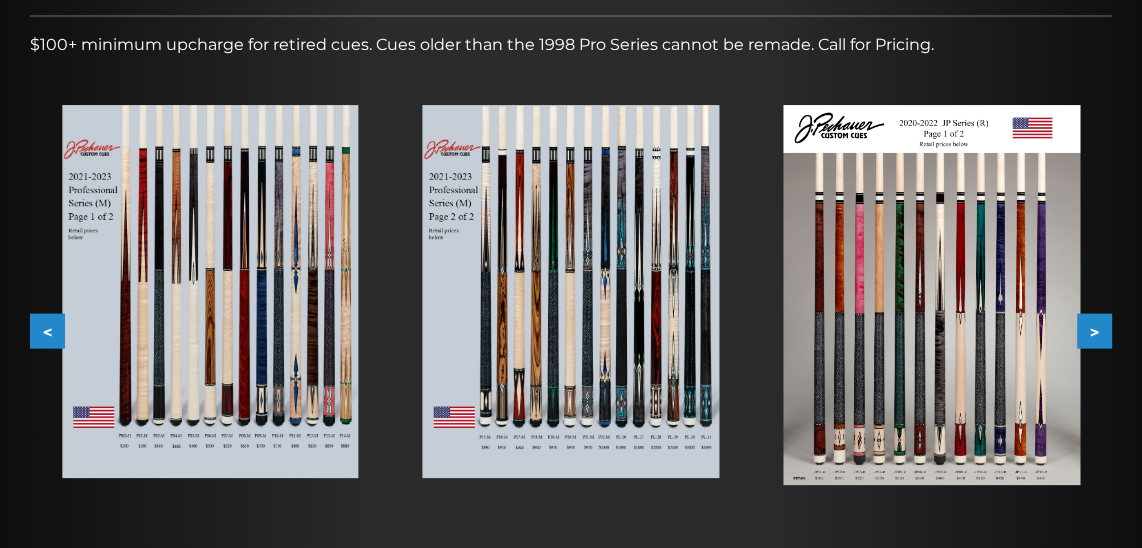 click on ">" at bounding box center [1094, 331] 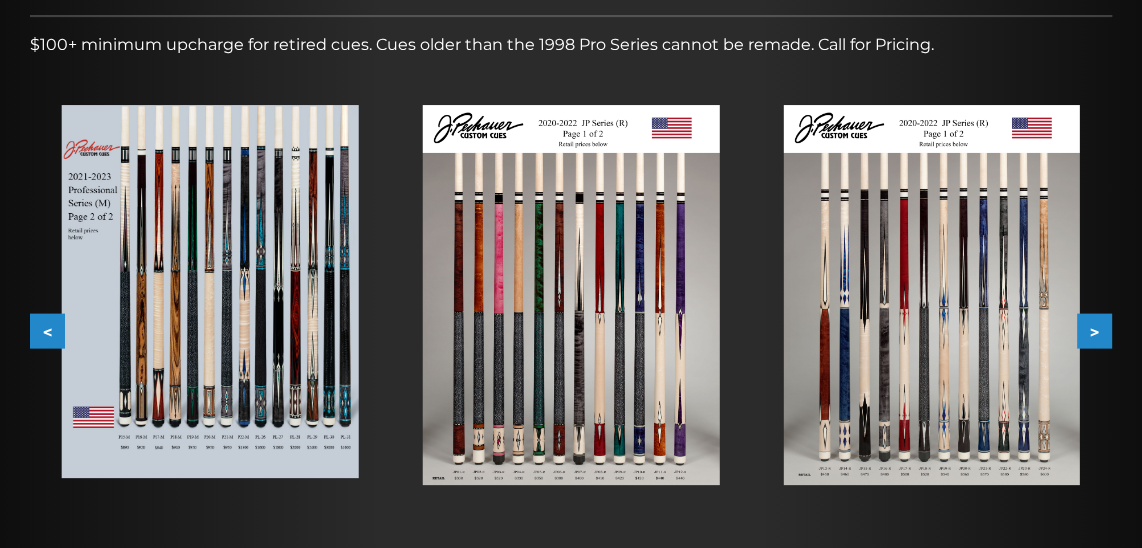 click on ">" at bounding box center [1094, 331] 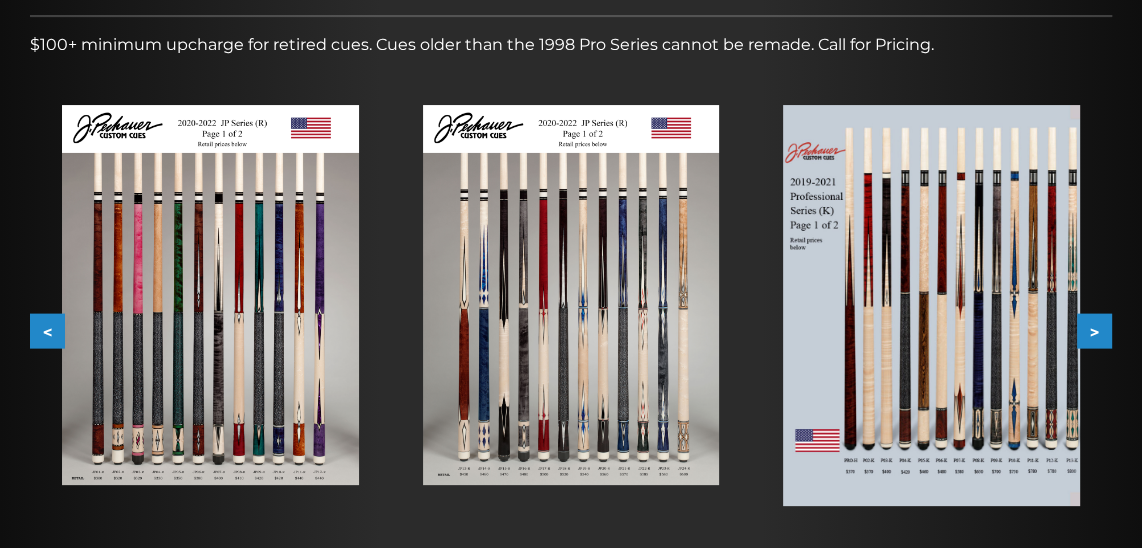 click on ">" at bounding box center [1094, 331] 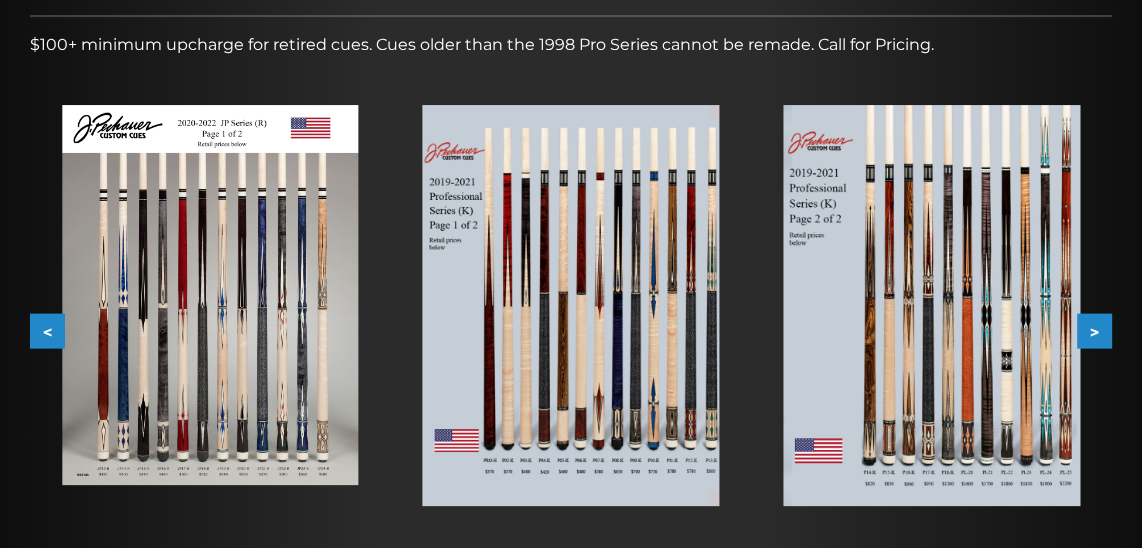 click on ">" at bounding box center [1094, 331] 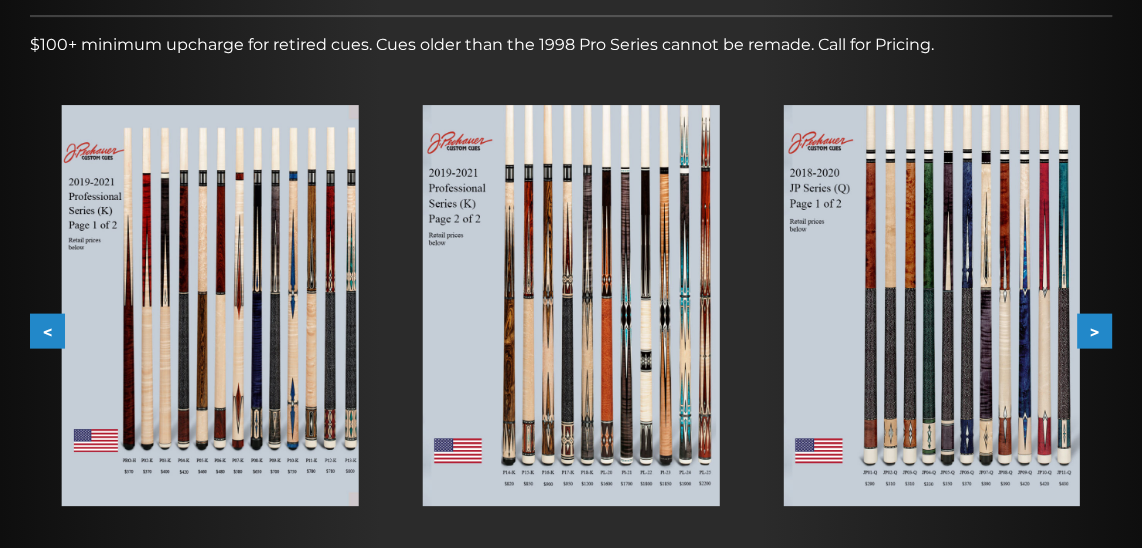 click on ">" at bounding box center [1094, 331] 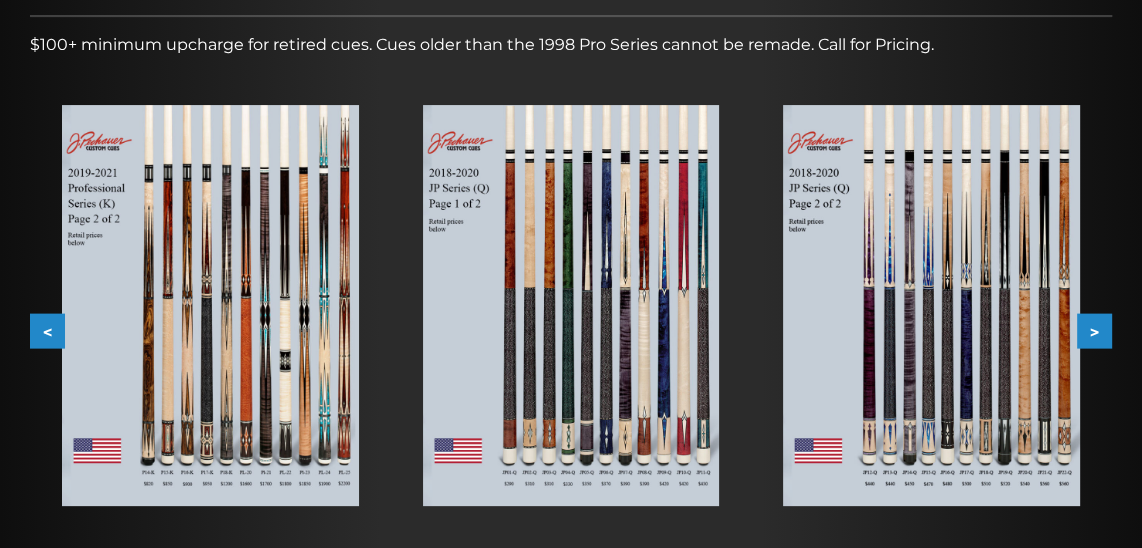 click on ">" at bounding box center (1094, 331) 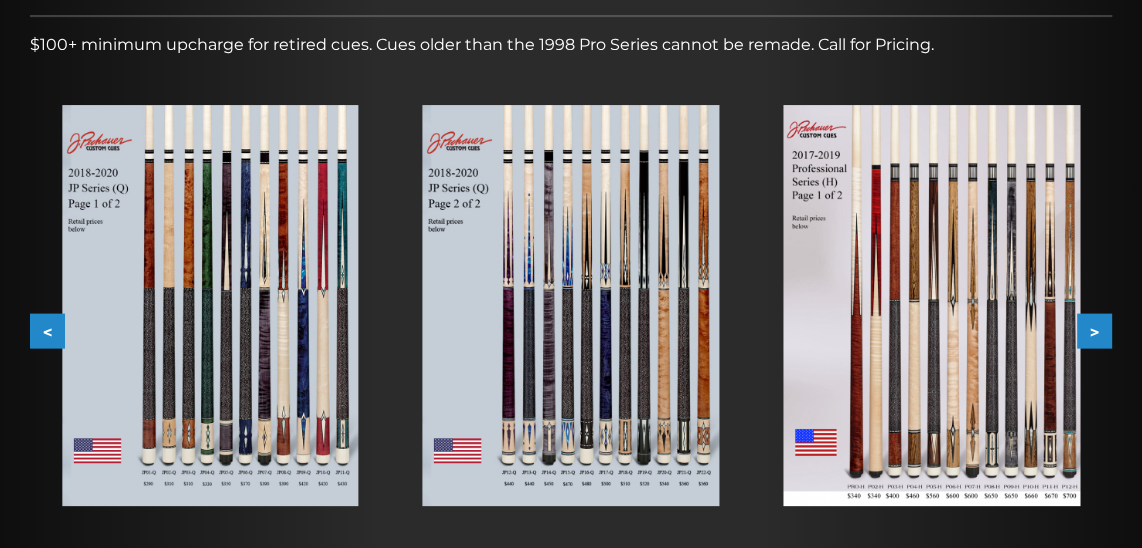 click on ">" at bounding box center [1094, 331] 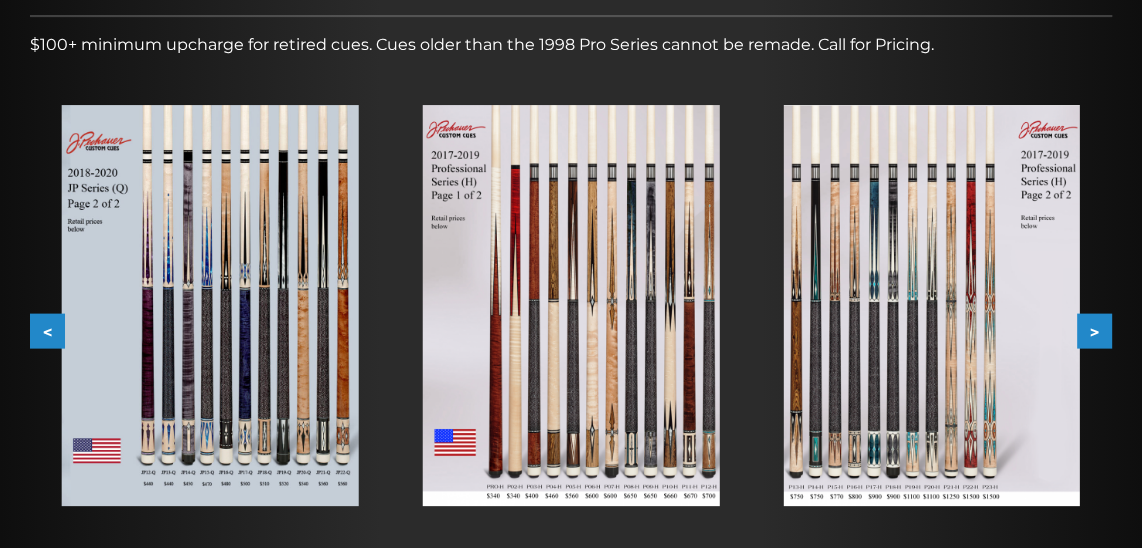 click on ">" at bounding box center (1094, 331) 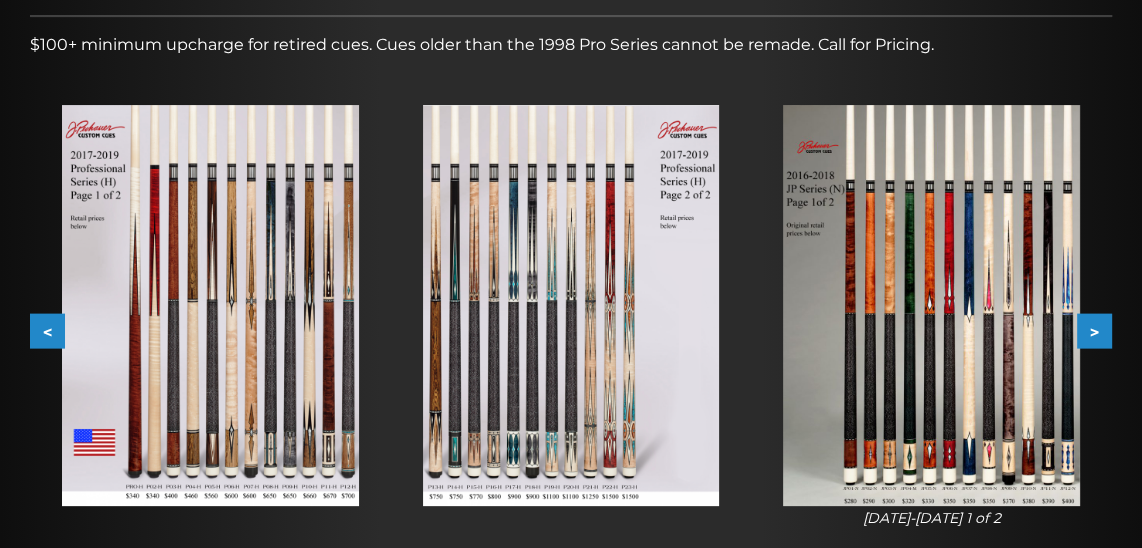click on ">" at bounding box center (1094, 331) 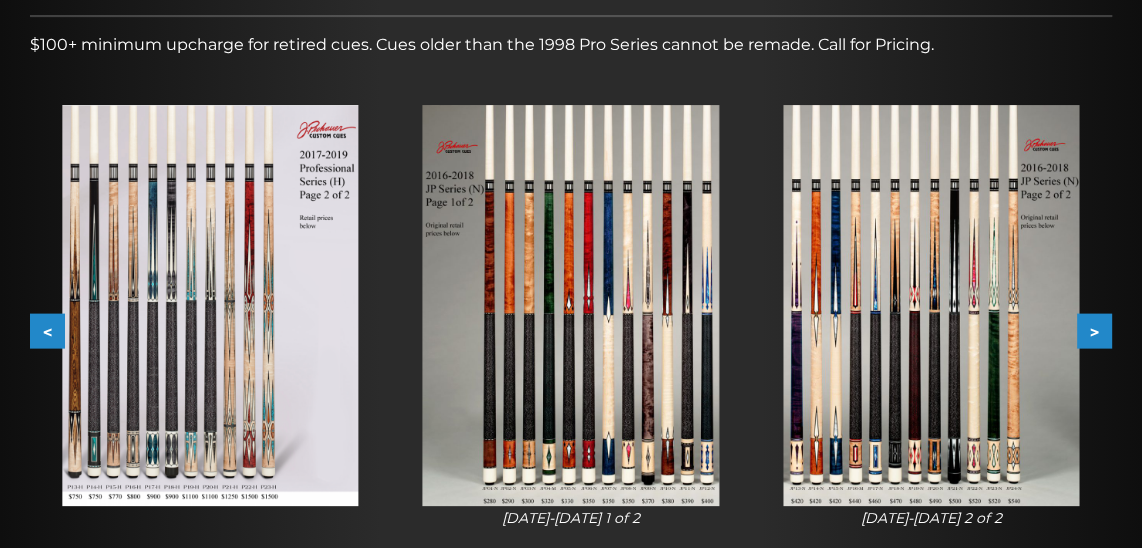 click on ">" at bounding box center (1094, 331) 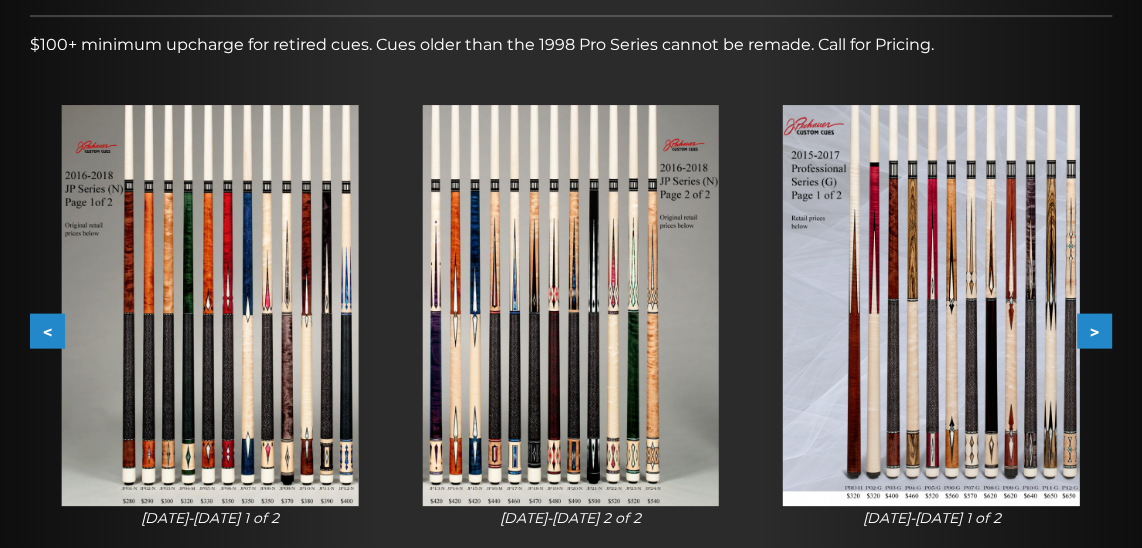 click on ">" at bounding box center (1094, 331) 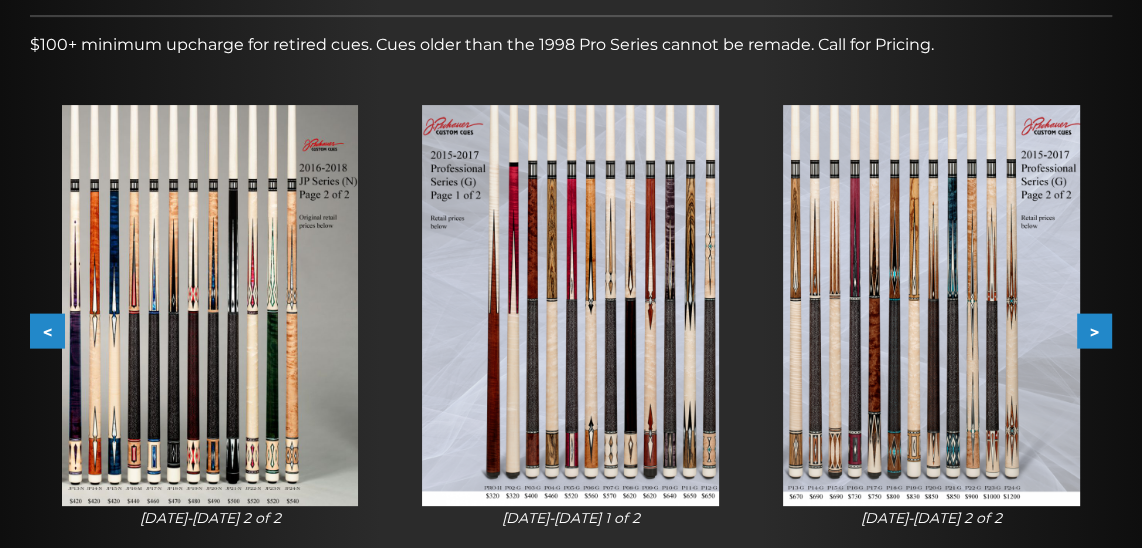 click on ">" at bounding box center [1094, 331] 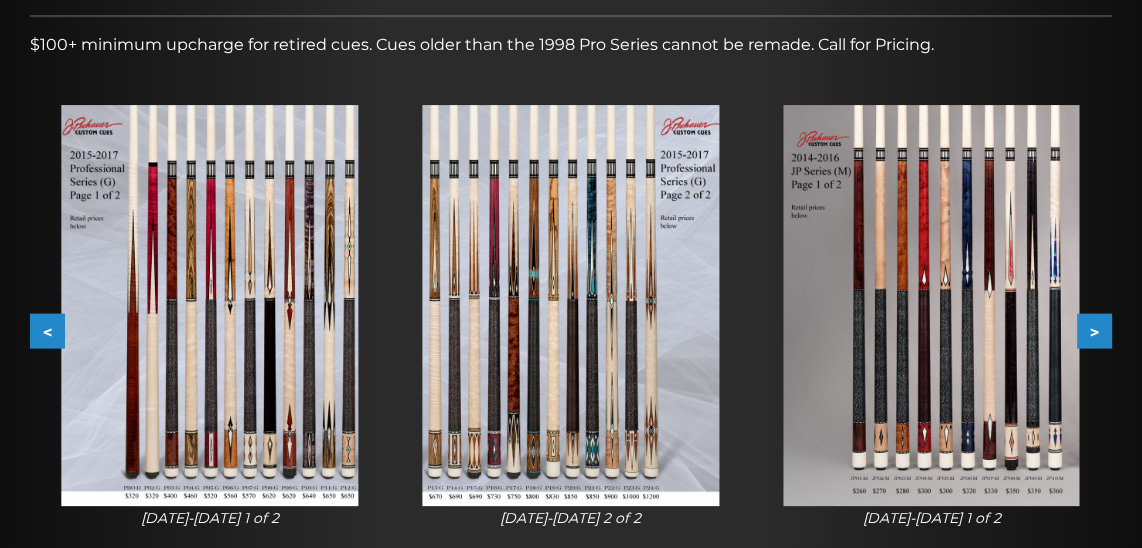 click on ">" at bounding box center (1094, 331) 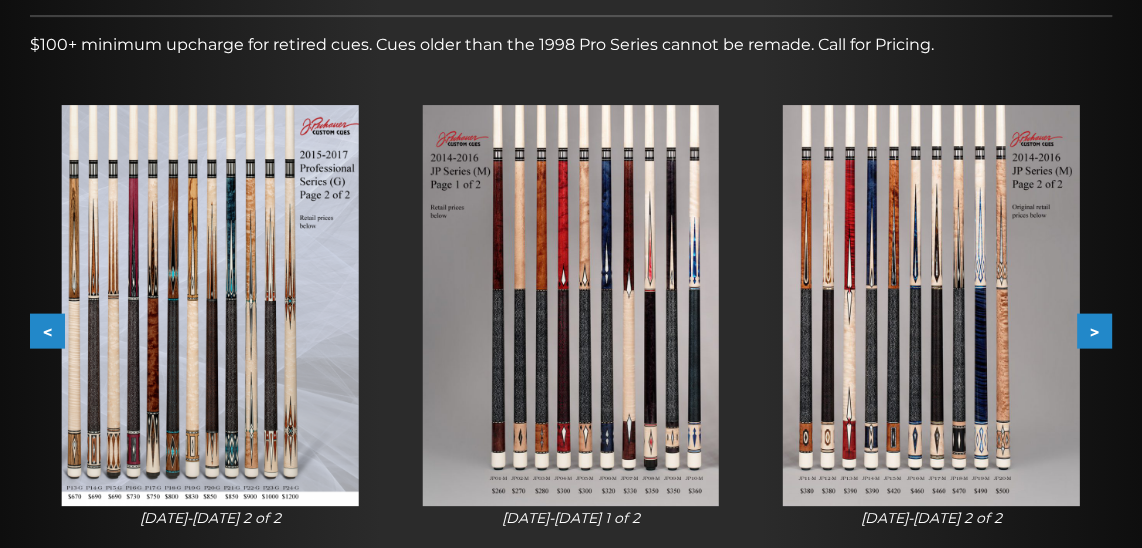 click on ">" at bounding box center (1094, 331) 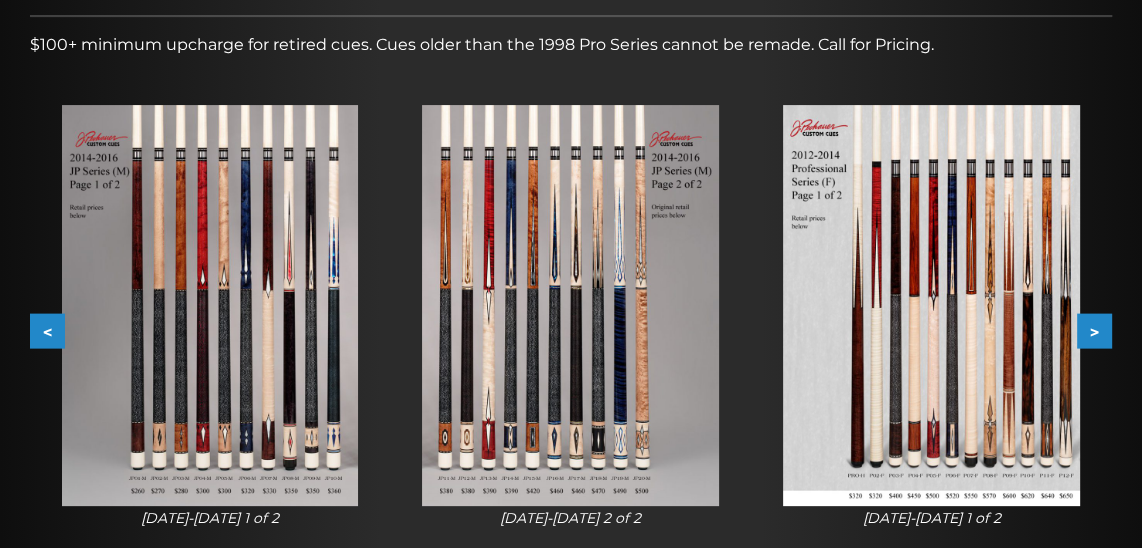 click on ">" at bounding box center [1094, 331] 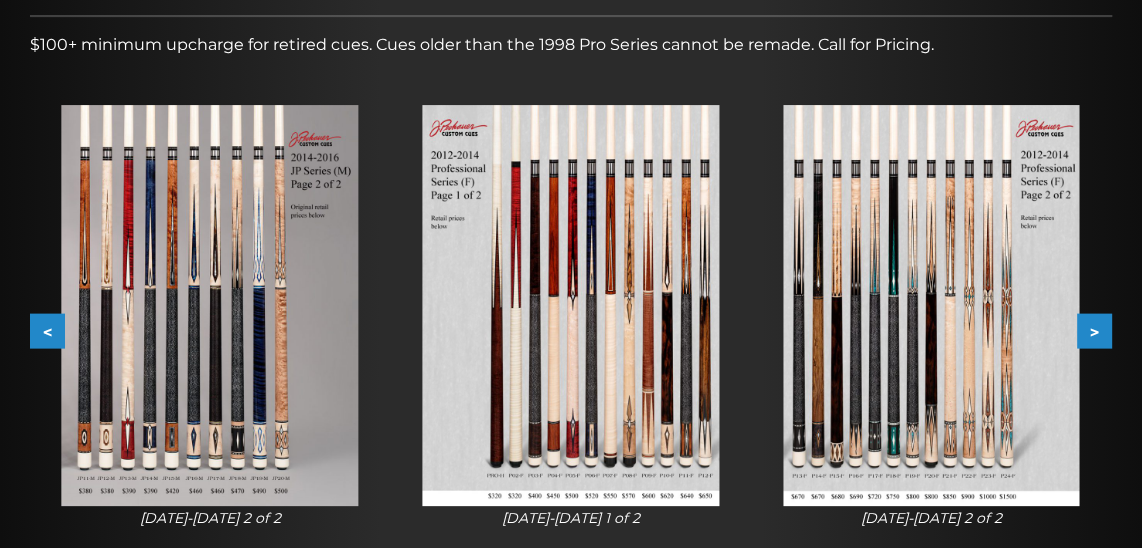 click on ">" at bounding box center (1094, 331) 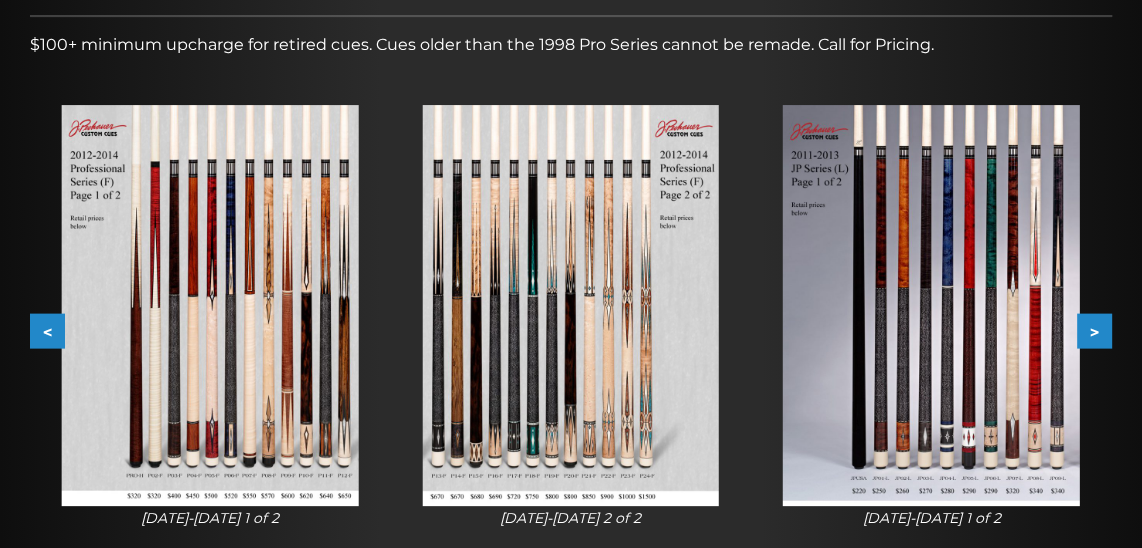 click on ">" at bounding box center (1094, 331) 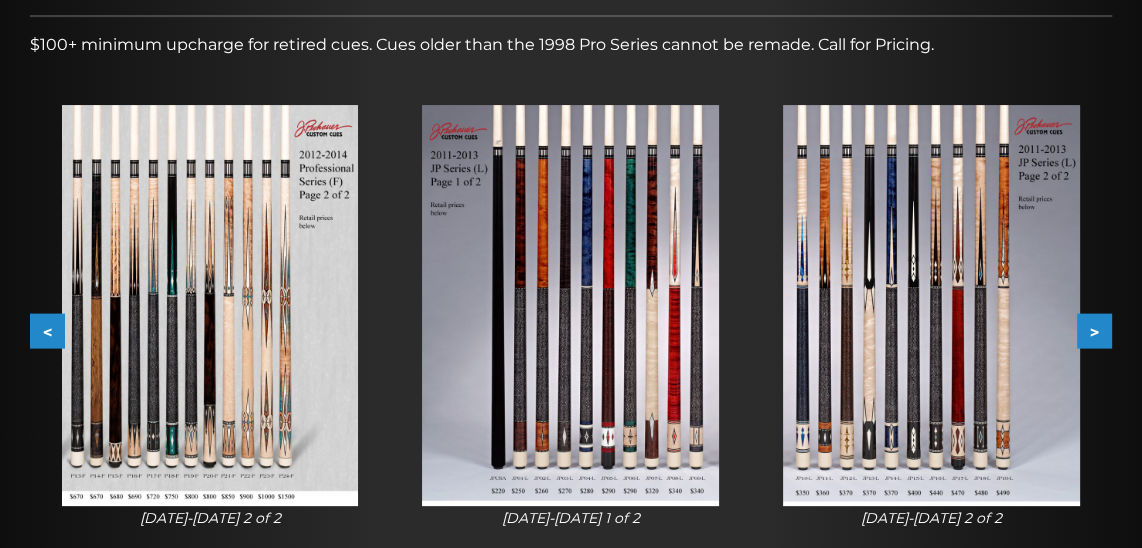 click on ">" at bounding box center (1094, 331) 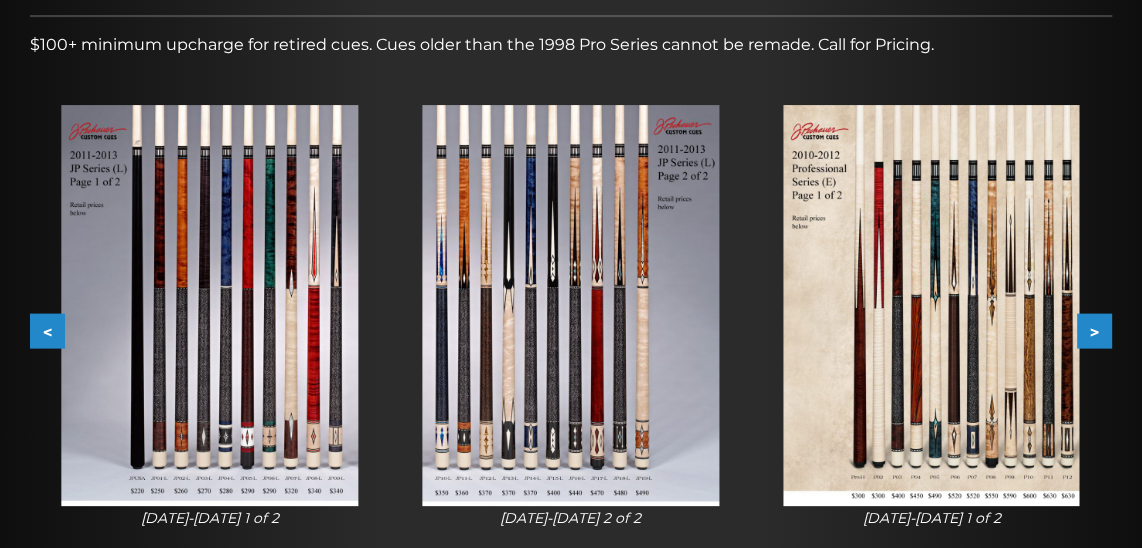 click on ">" at bounding box center (1094, 331) 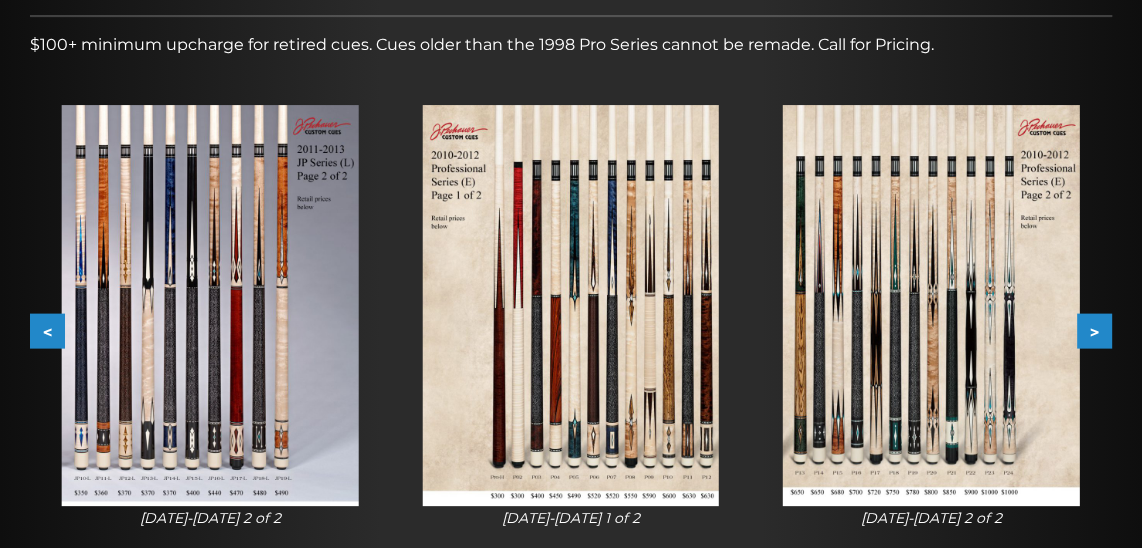 click on ">" at bounding box center [1094, 331] 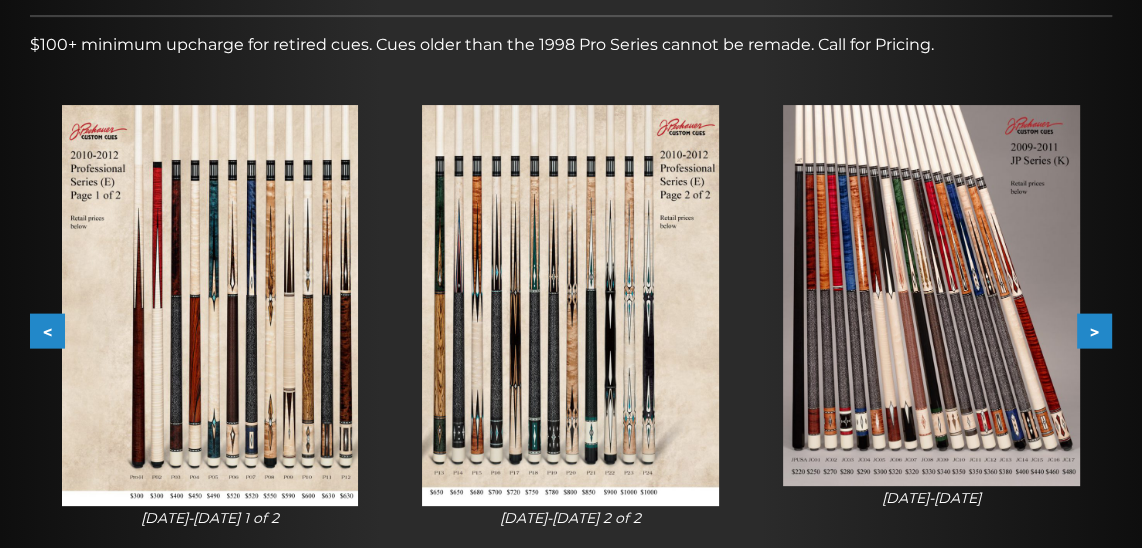 click on ">" at bounding box center [1094, 331] 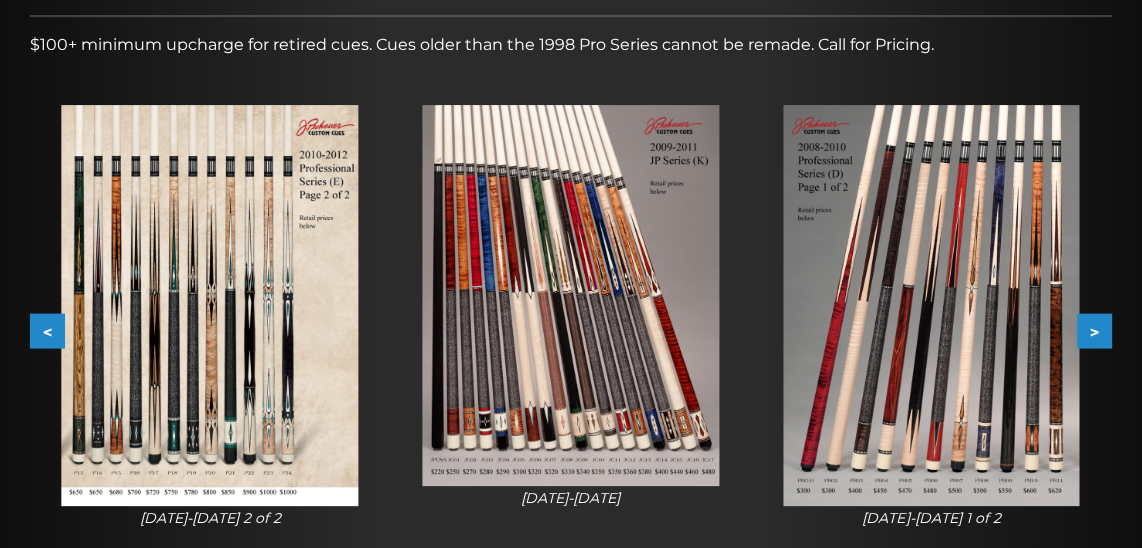 click on ">" at bounding box center (1094, 331) 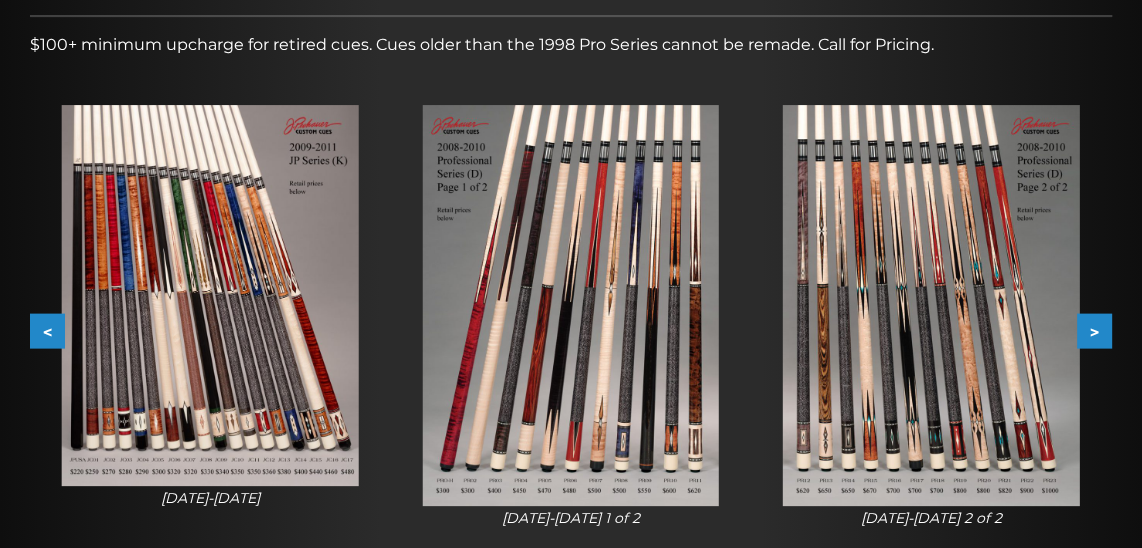 click on ">" at bounding box center (1094, 331) 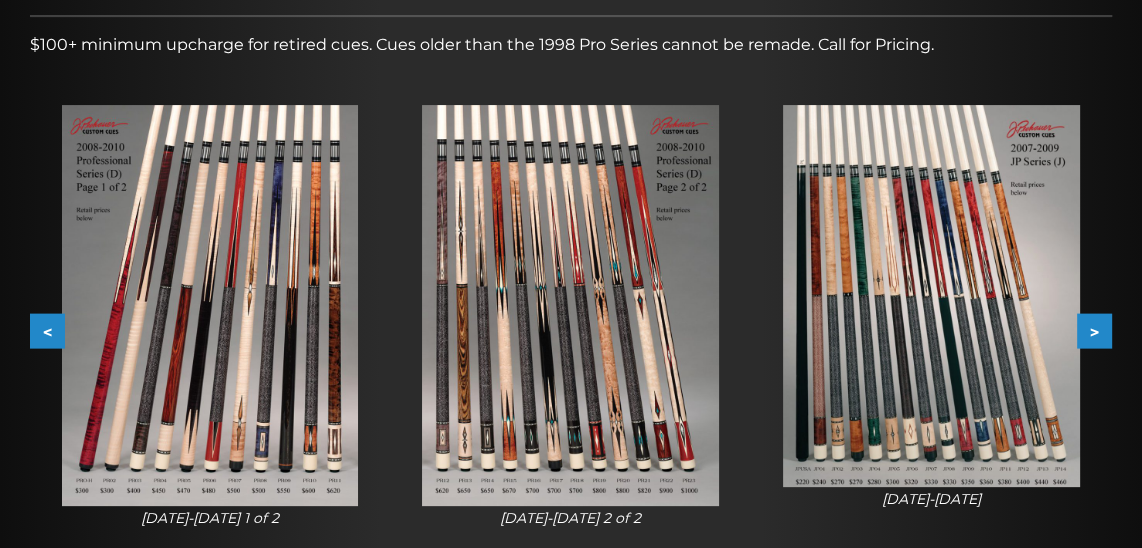 click on ">" at bounding box center [1094, 331] 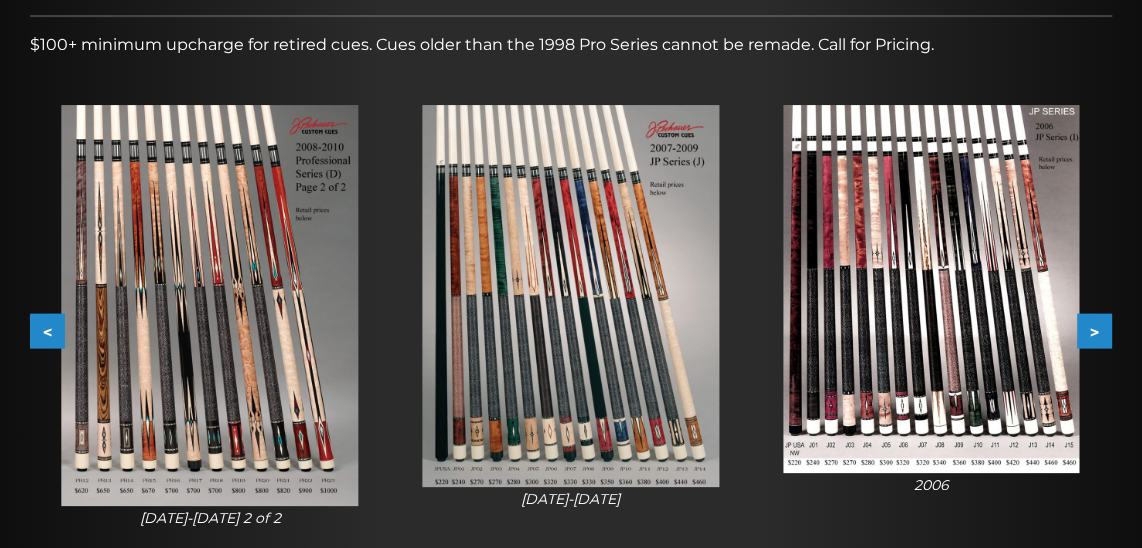 click on ">" at bounding box center [1094, 331] 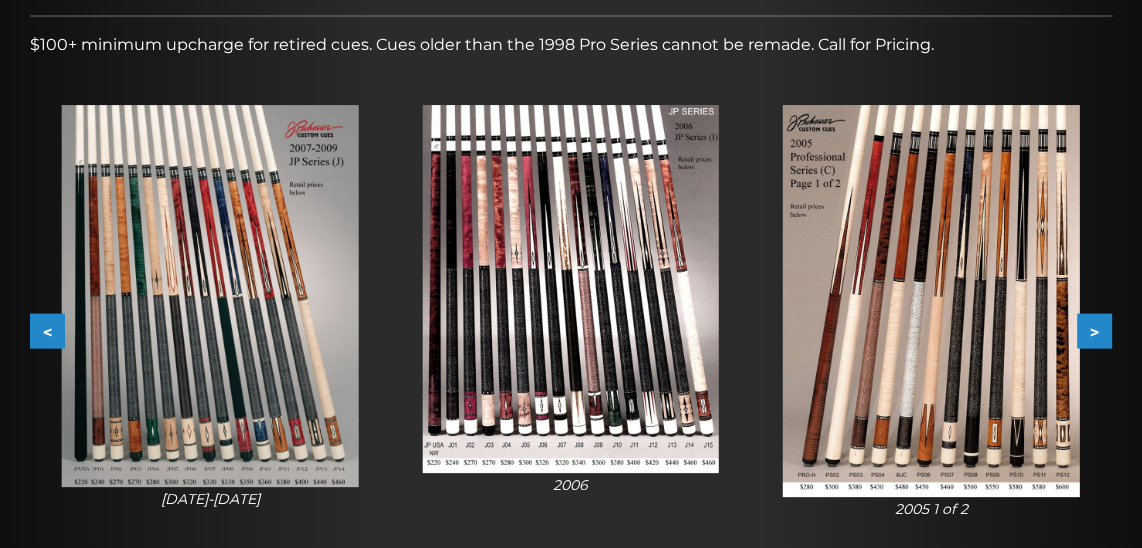 click on ">" at bounding box center [1094, 331] 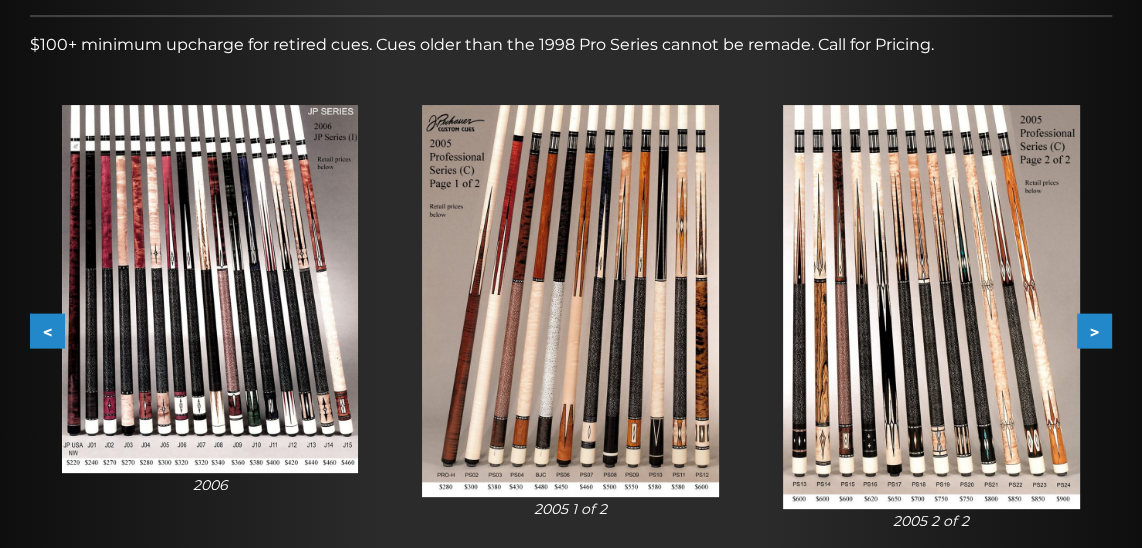 click on ">" at bounding box center (1094, 331) 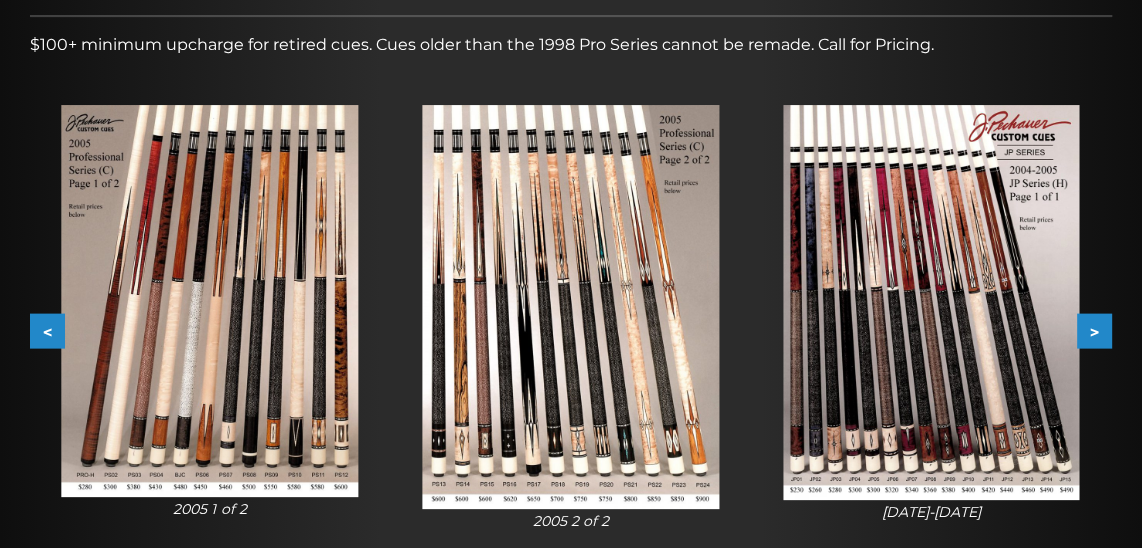 click on ">" at bounding box center (1094, 331) 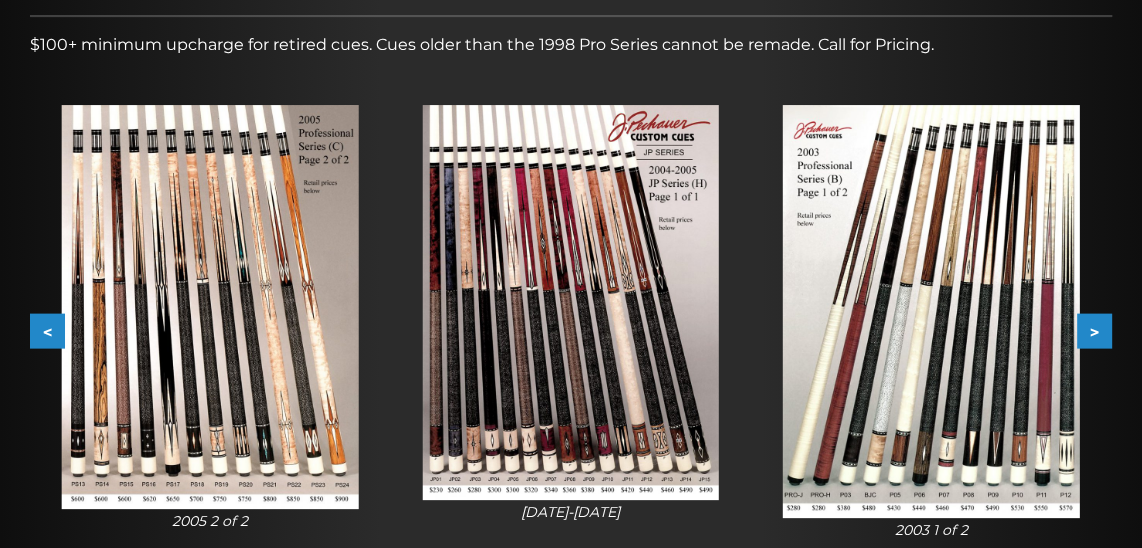 click on ">" at bounding box center (1094, 331) 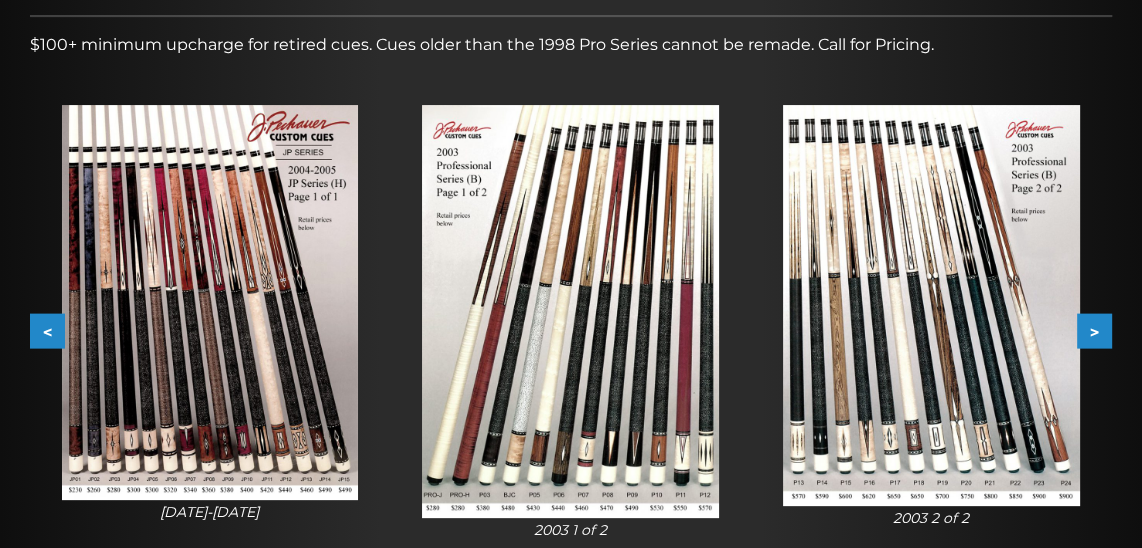 click on "$100+ minimum upcharge for retired cues. Cues older than the 1998 Pro Series cannot be remade. Call for Pricing." at bounding box center (571, 45) 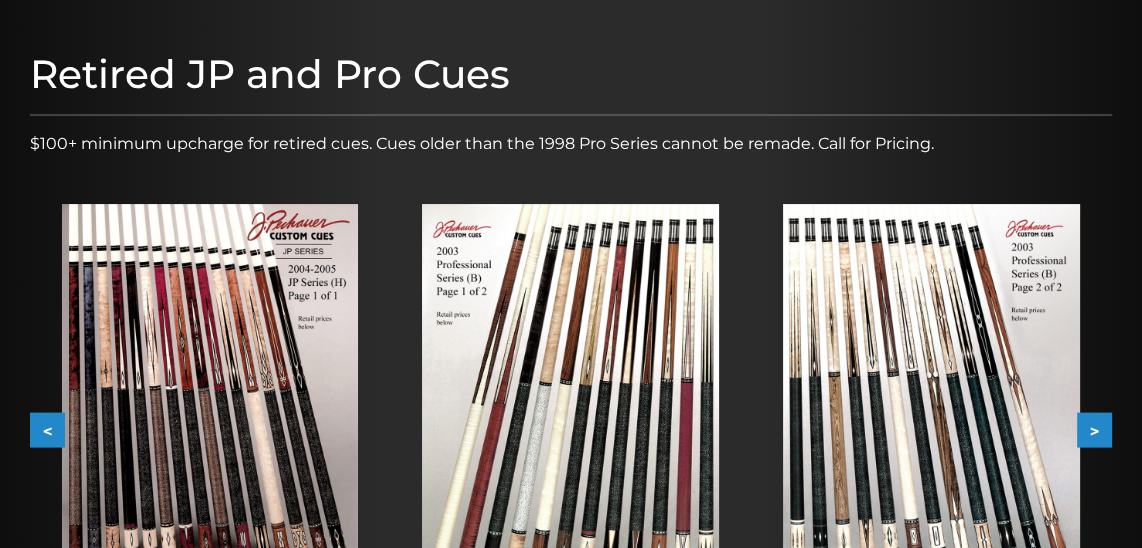 scroll, scrollTop: 0, scrollLeft: 0, axis: both 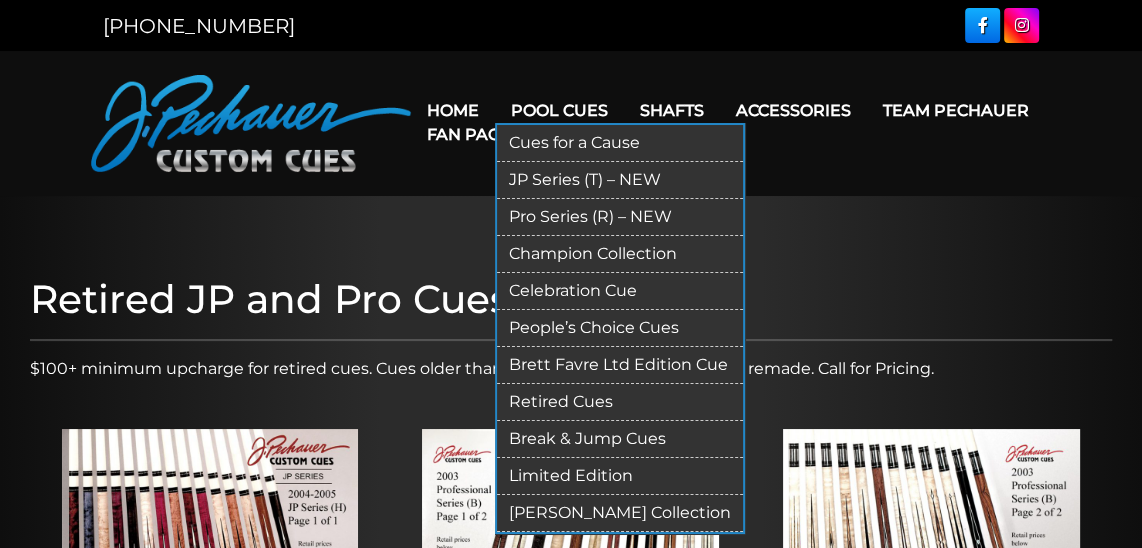 click on "Celebration Cue" at bounding box center (620, 291) 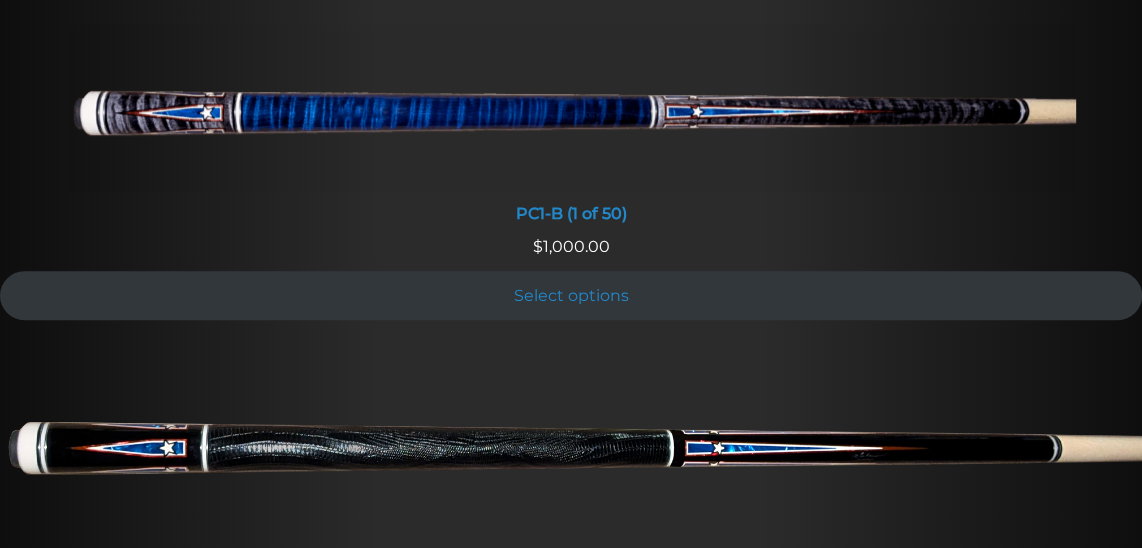 scroll, scrollTop: 972, scrollLeft: 0, axis: vertical 